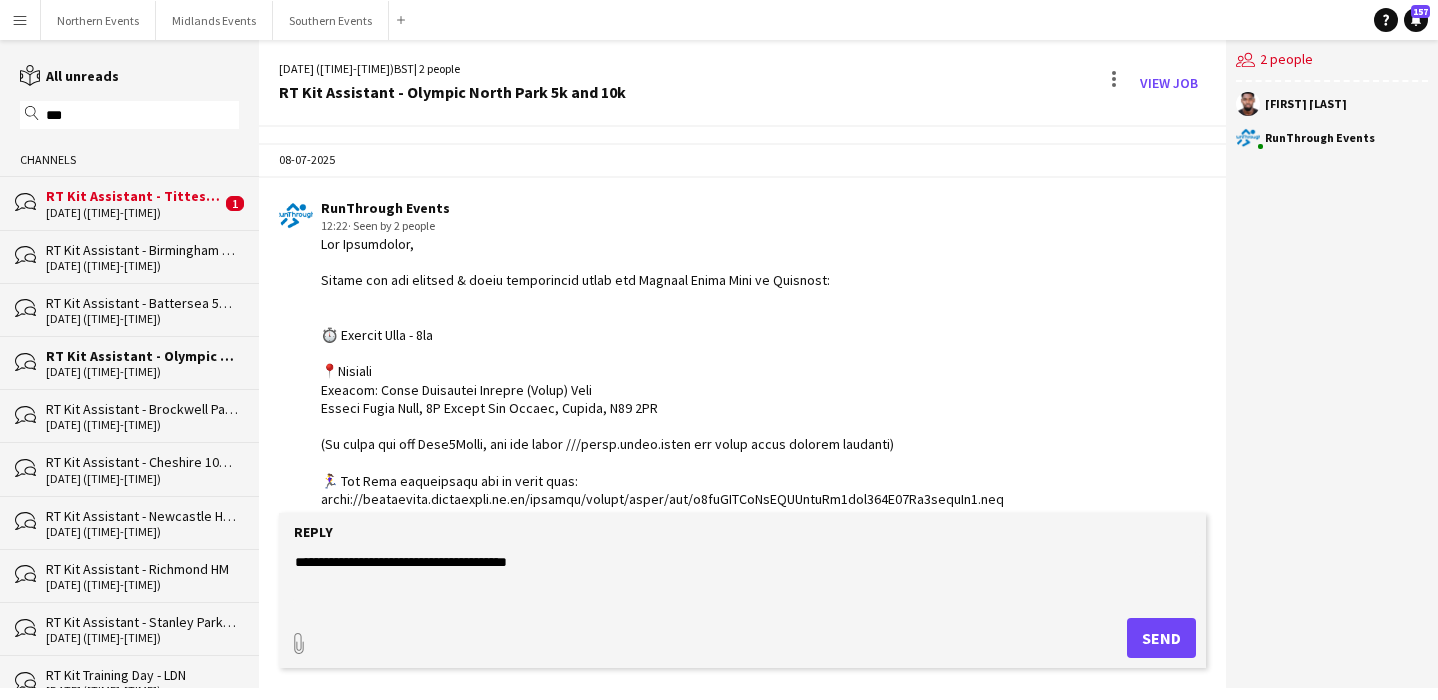 scroll, scrollTop: 0, scrollLeft: 0, axis: both 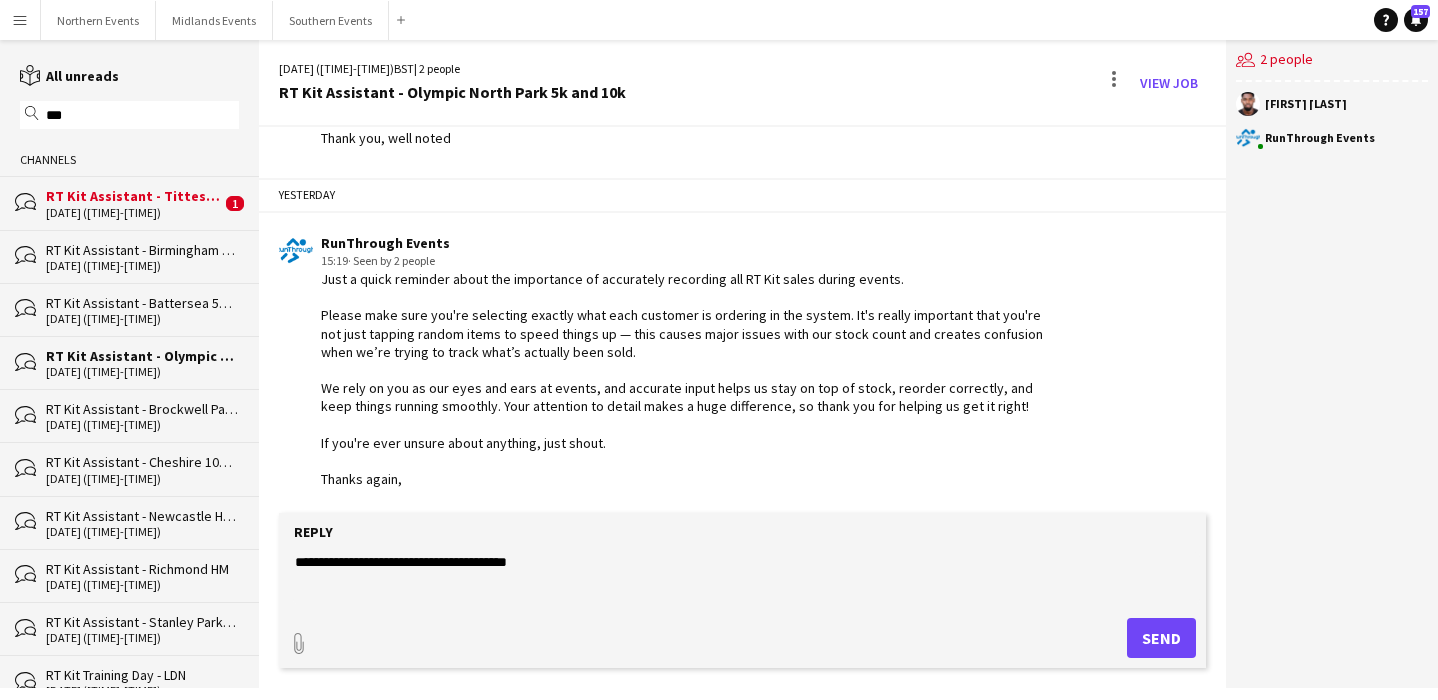 click on "**********" 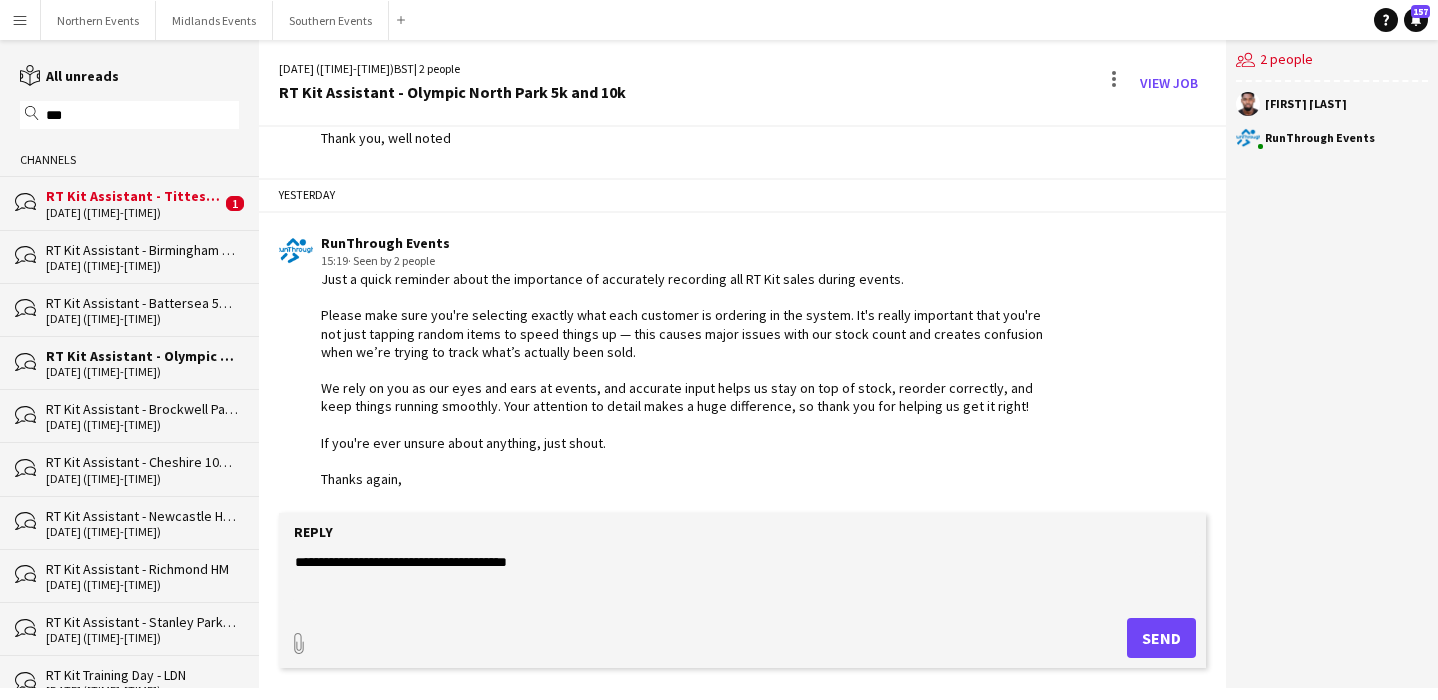 click on "**********" 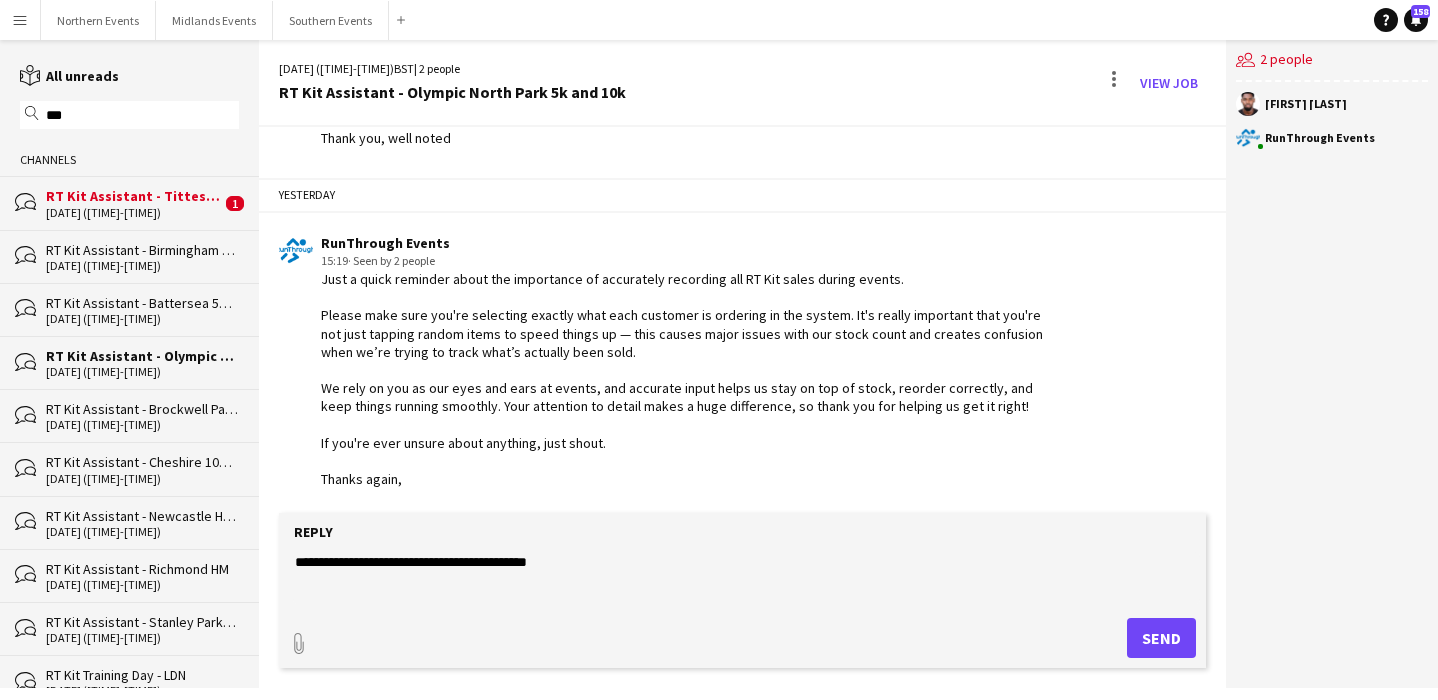 click on "**********" 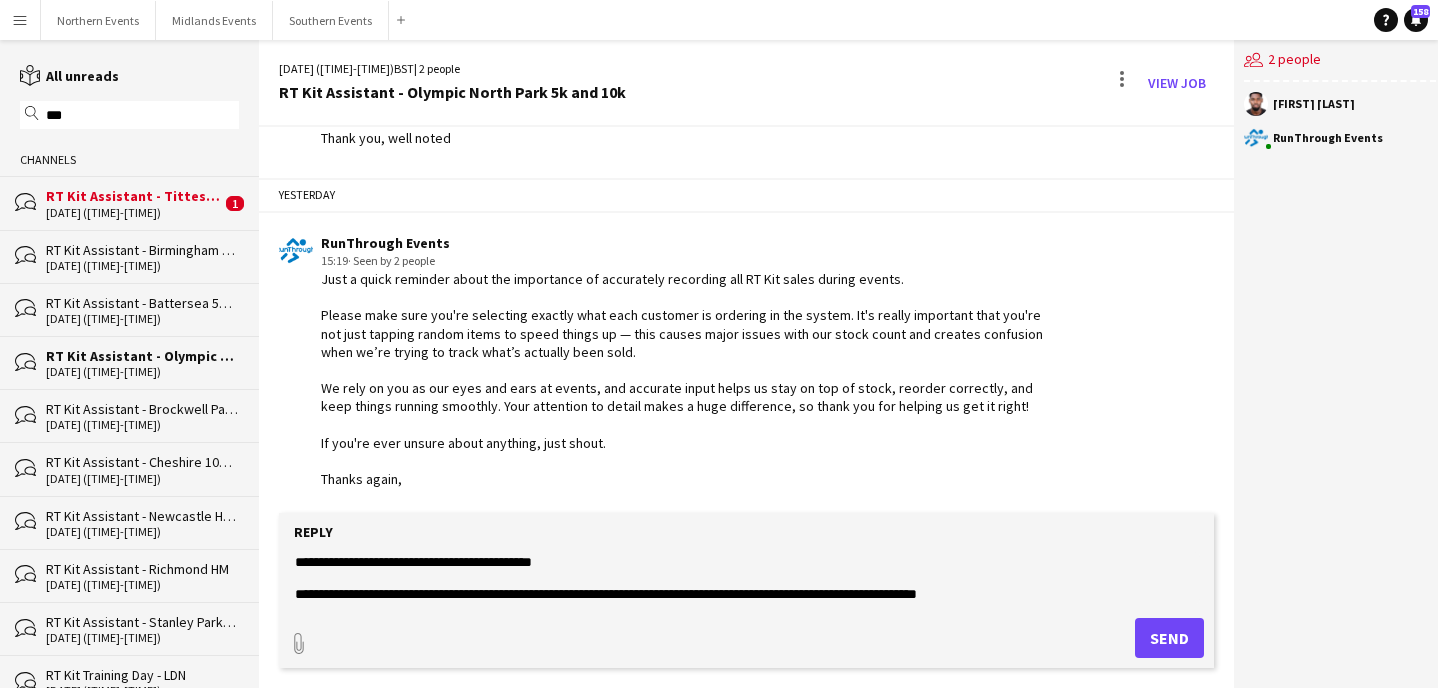 scroll, scrollTop: 31, scrollLeft: 0, axis: vertical 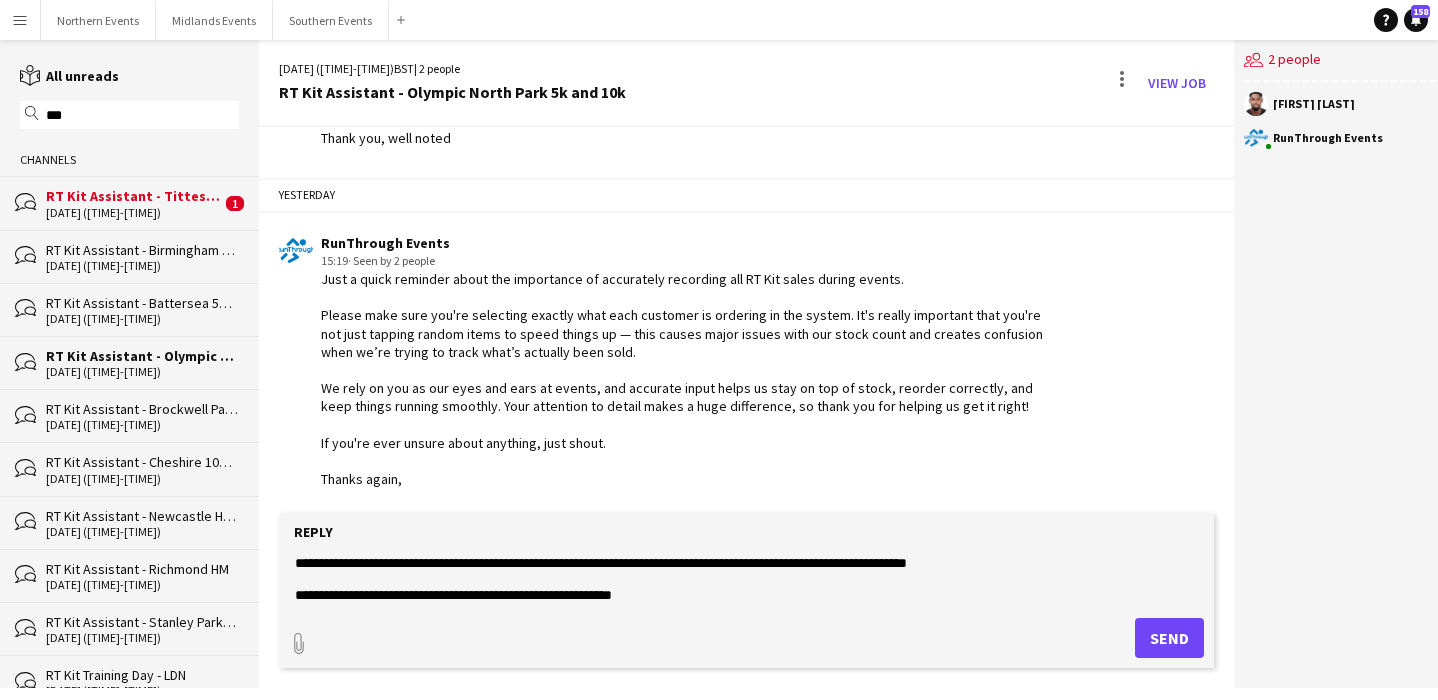 type on "**********" 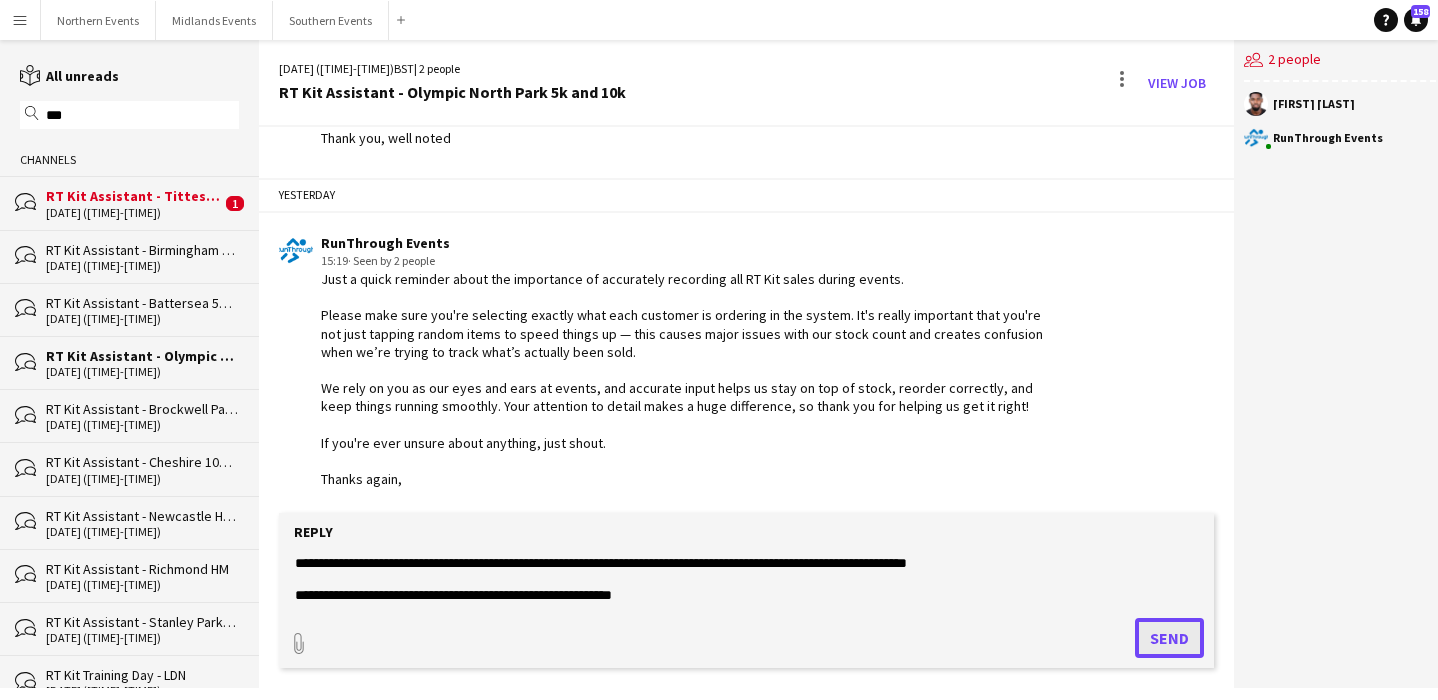 click on "Send" 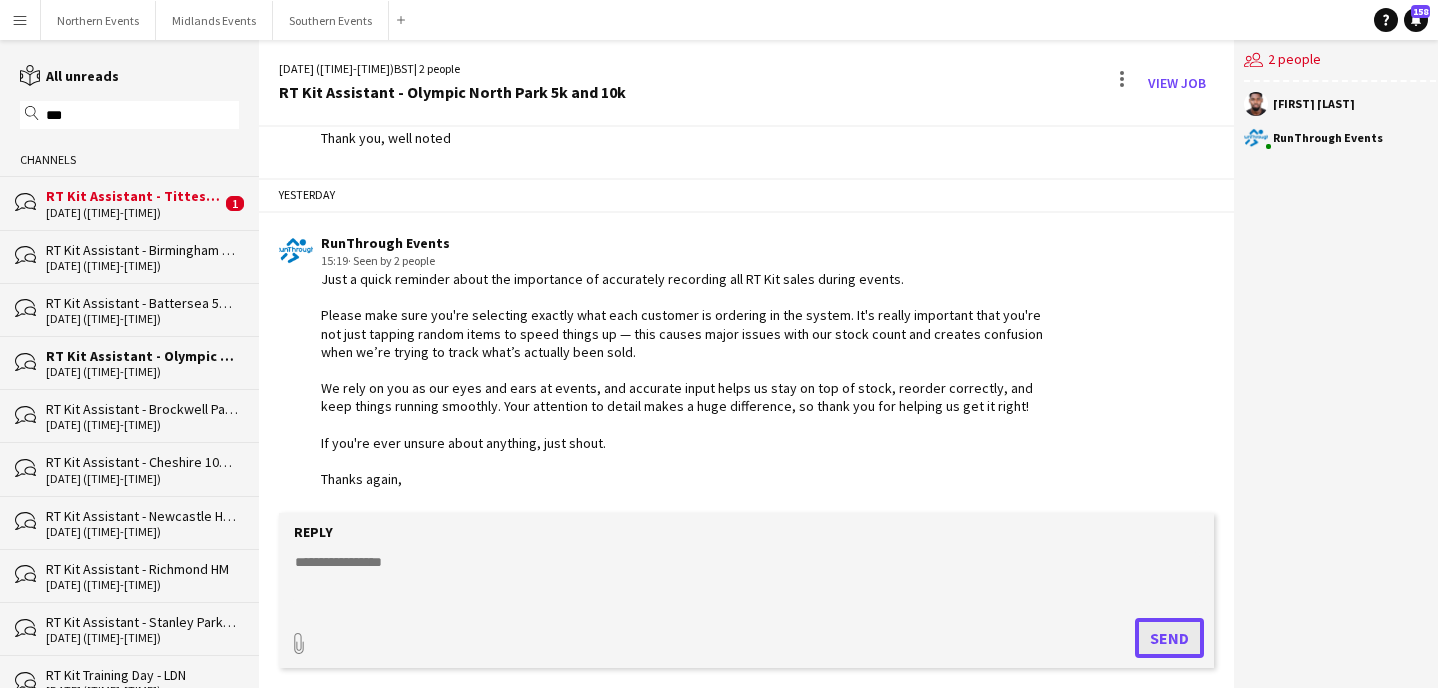 scroll, scrollTop: 0, scrollLeft: 0, axis: both 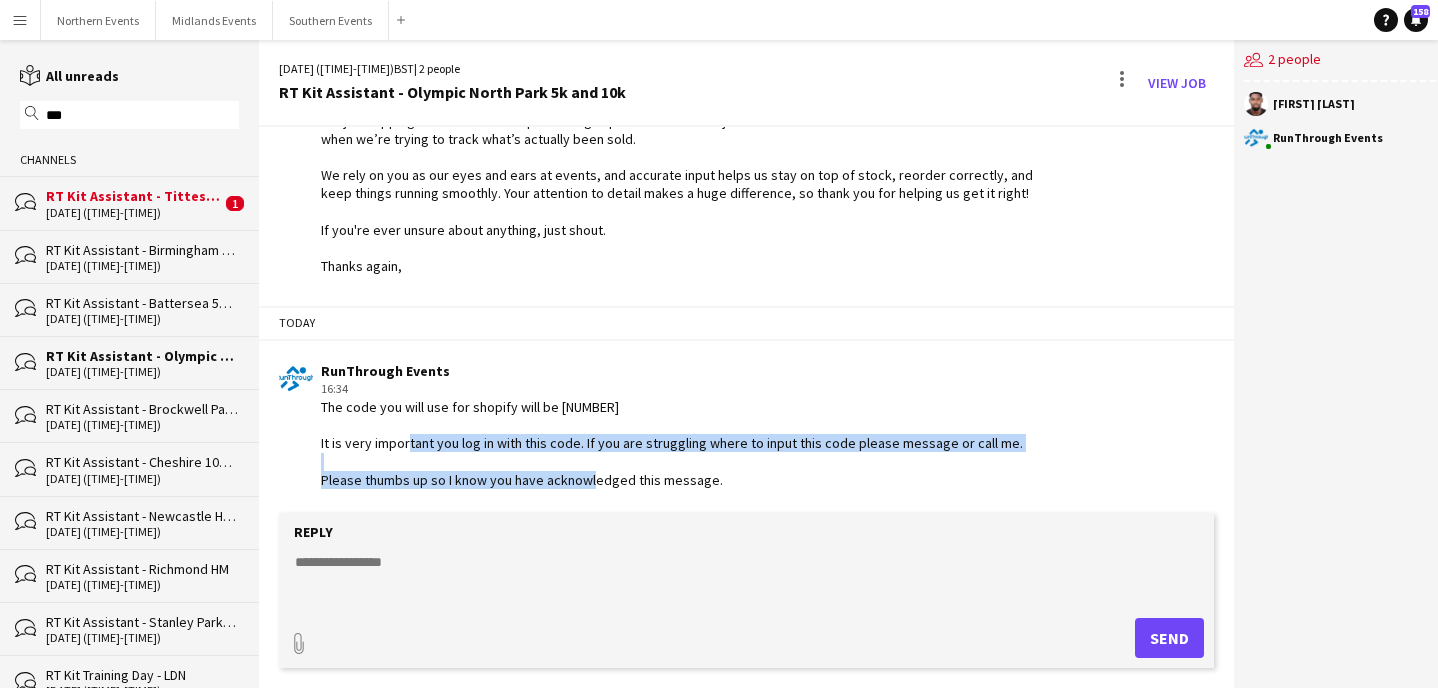 drag, startPoint x: 721, startPoint y: 470, endPoint x: 422, endPoint y: 443, distance: 300.21658 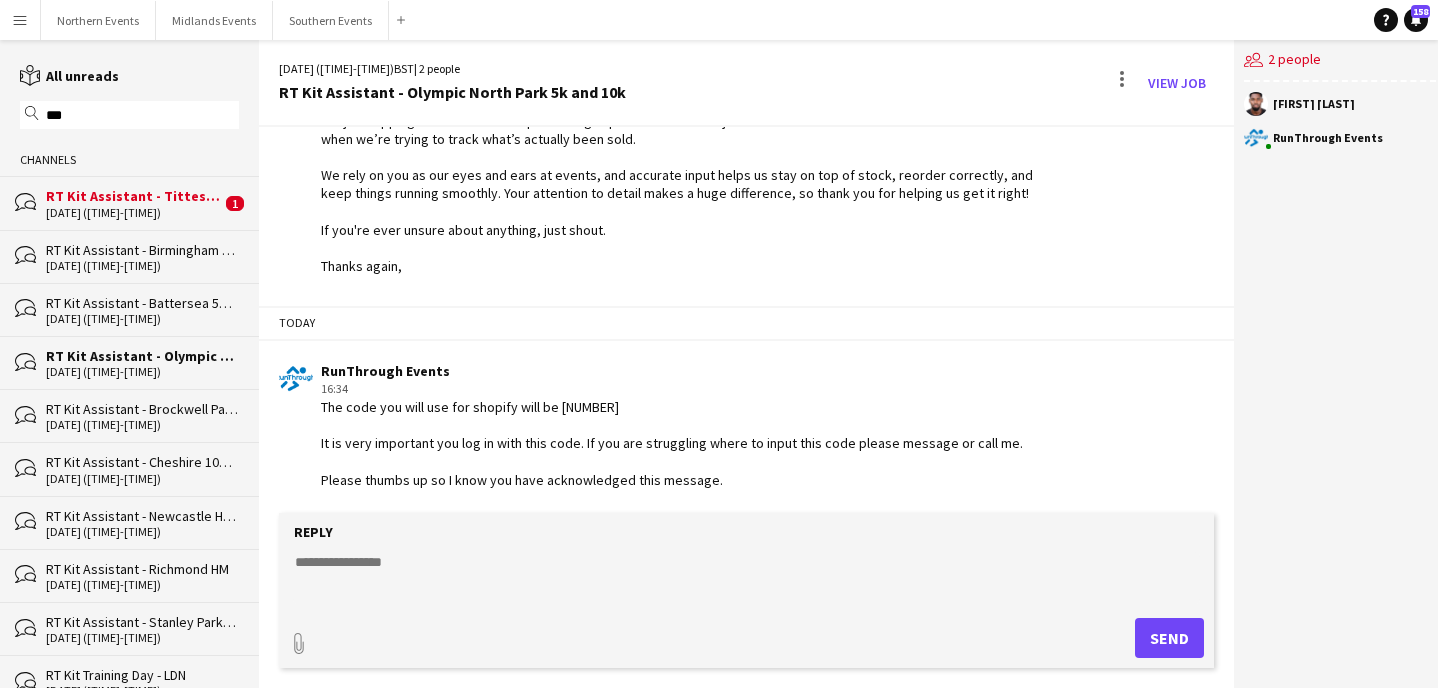 click on "The code you will use for shopify will be [NUMBER]
It is very important you log in with this code. If you are struggling where to input this code please message or call me.
Please thumbs up so I know you have acknowledged this message." 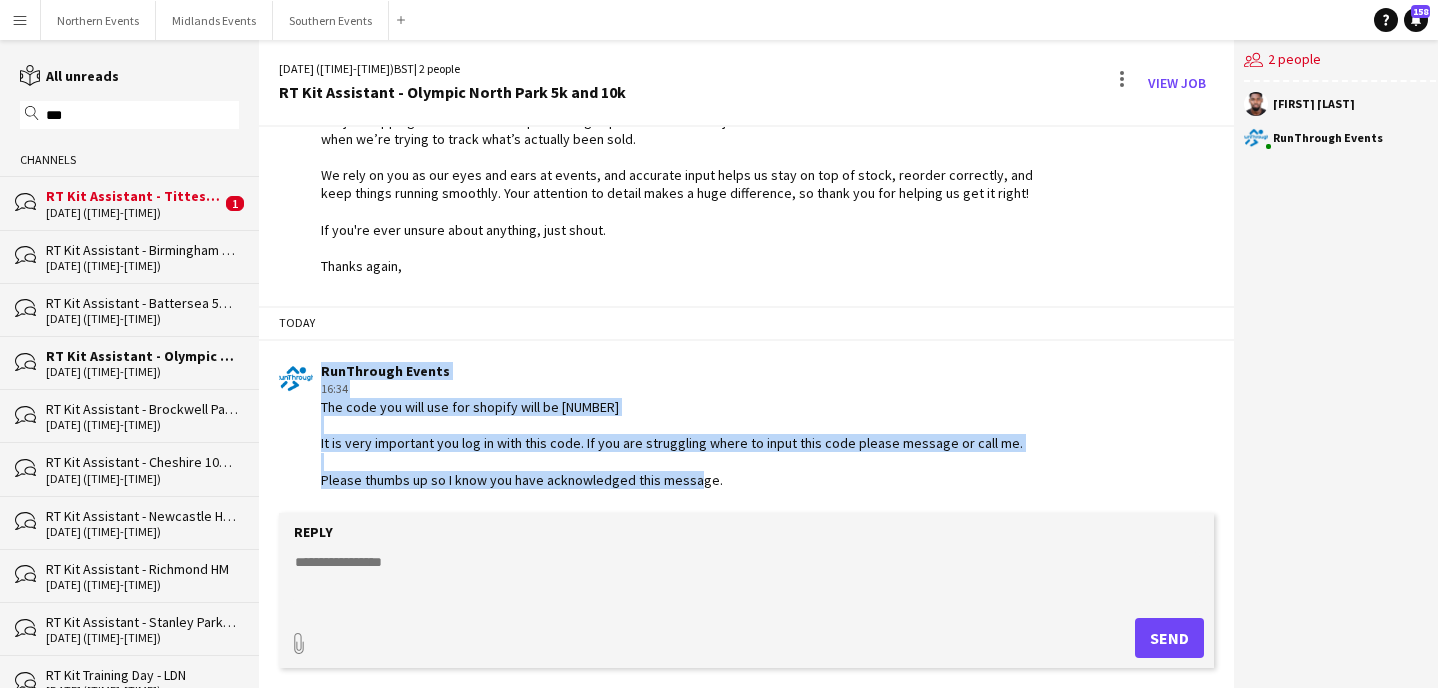 drag, startPoint x: 730, startPoint y: 478, endPoint x: 311, endPoint y: 403, distance: 425.6595 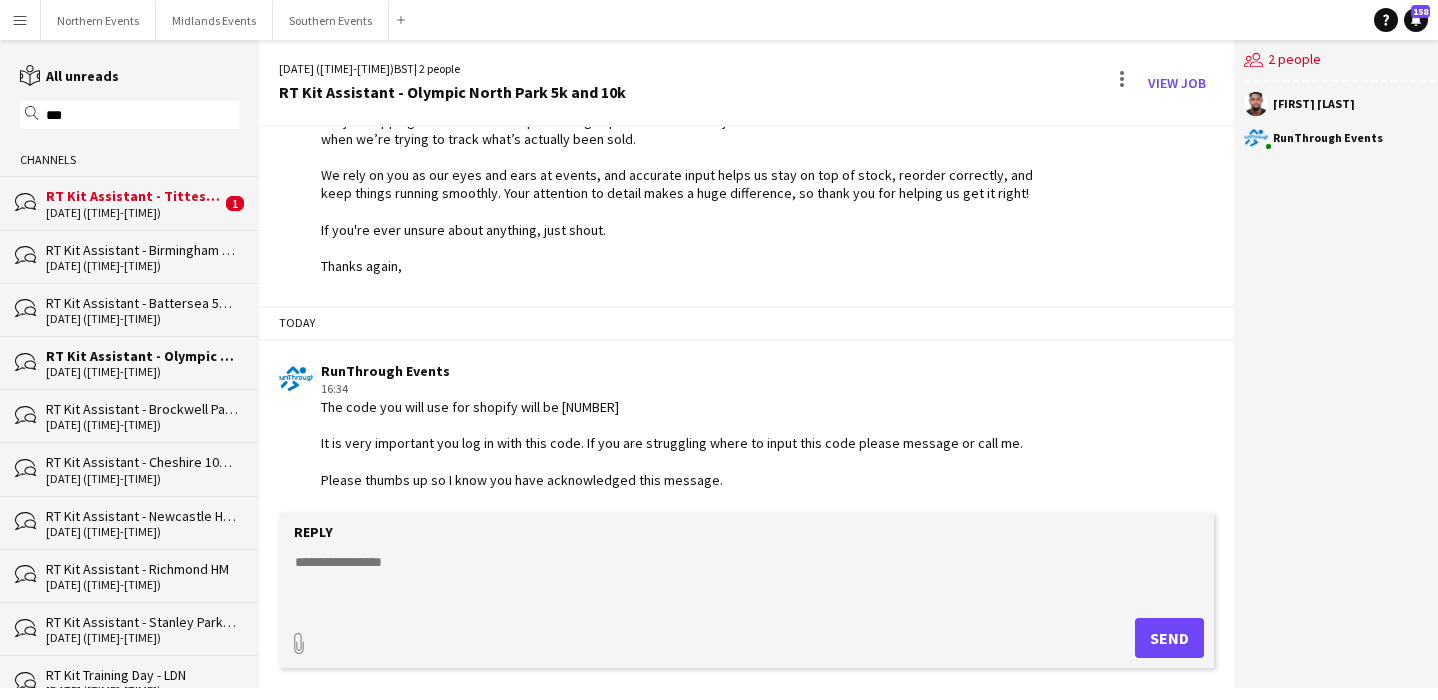 click on "RunThrough Events   [TIME]   The code you will use for shopify will be [NUMBER]
It is very important you log in with this code. If you are struggling where to input this code please message or call me.
Please thumbs up so I know you have acknowledged this message." 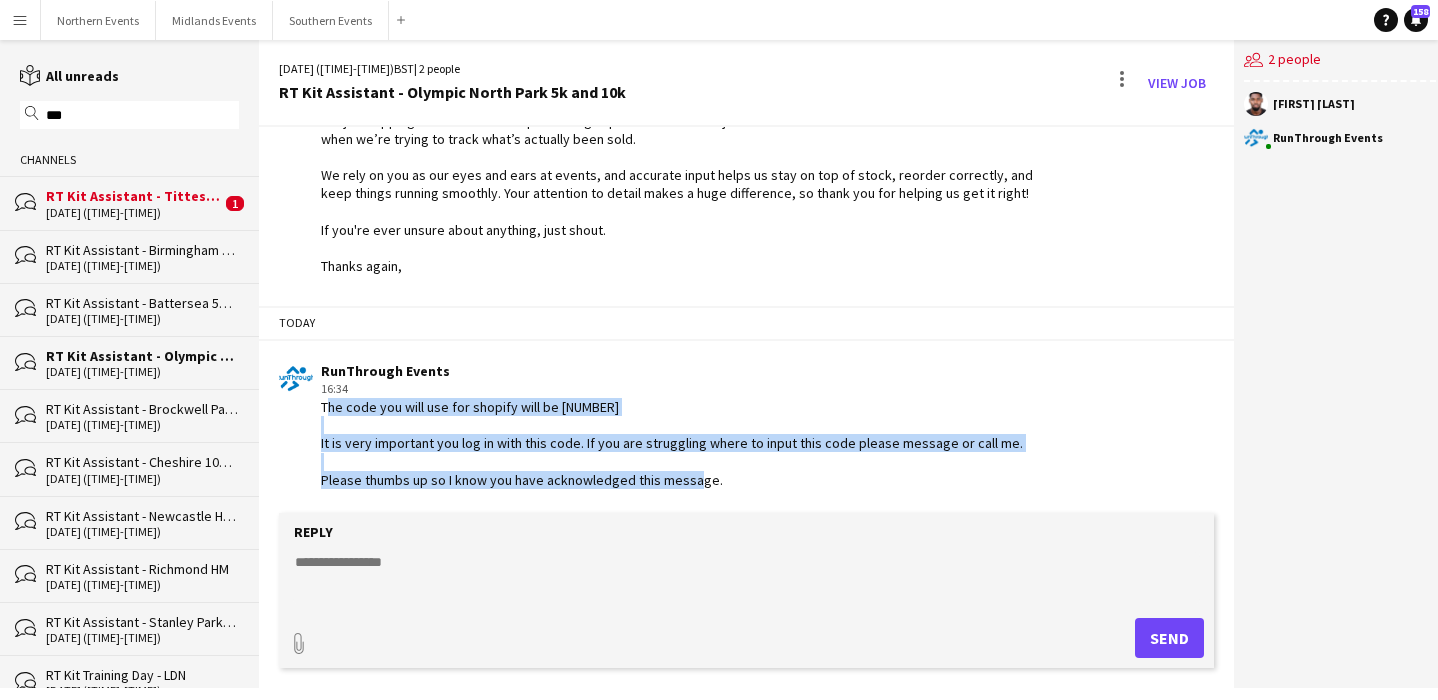 drag, startPoint x: 316, startPoint y: 415, endPoint x: 716, endPoint y: 474, distance: 404.32785 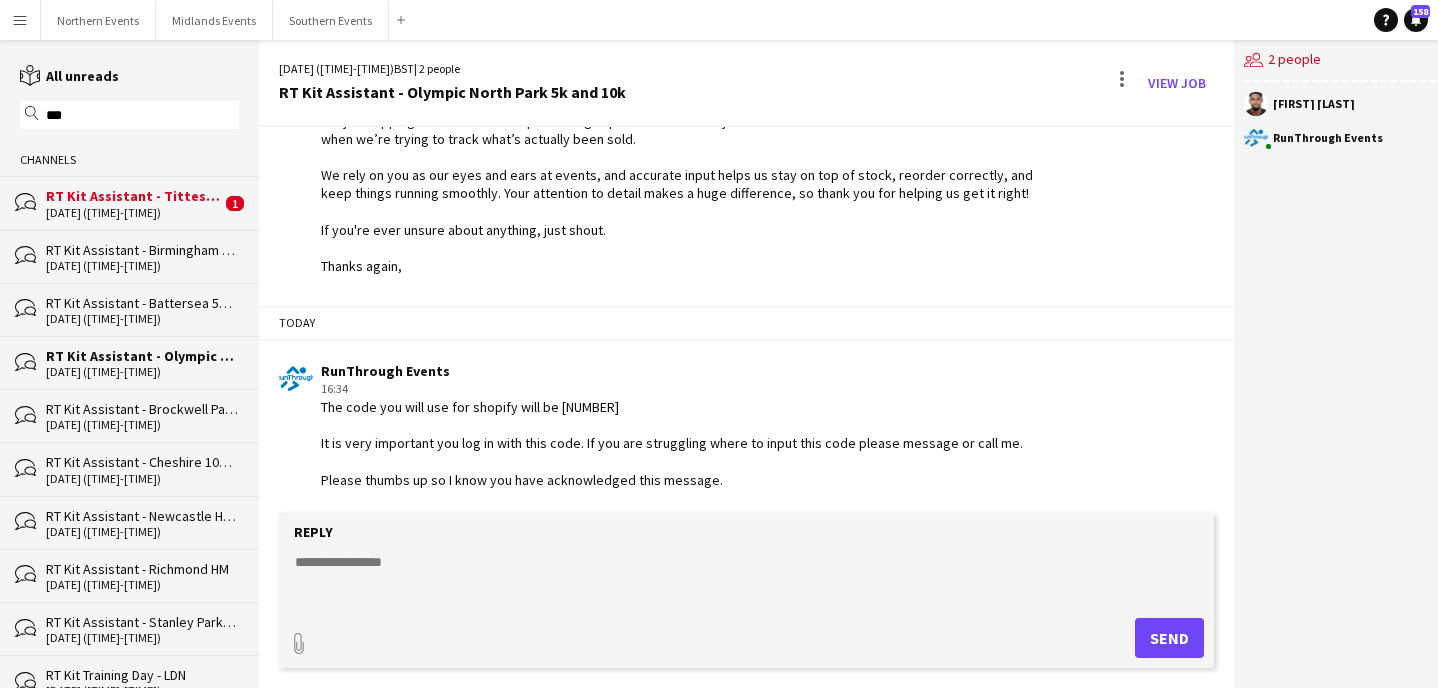 click on "[DATE] ([TIME]-[TIME])" 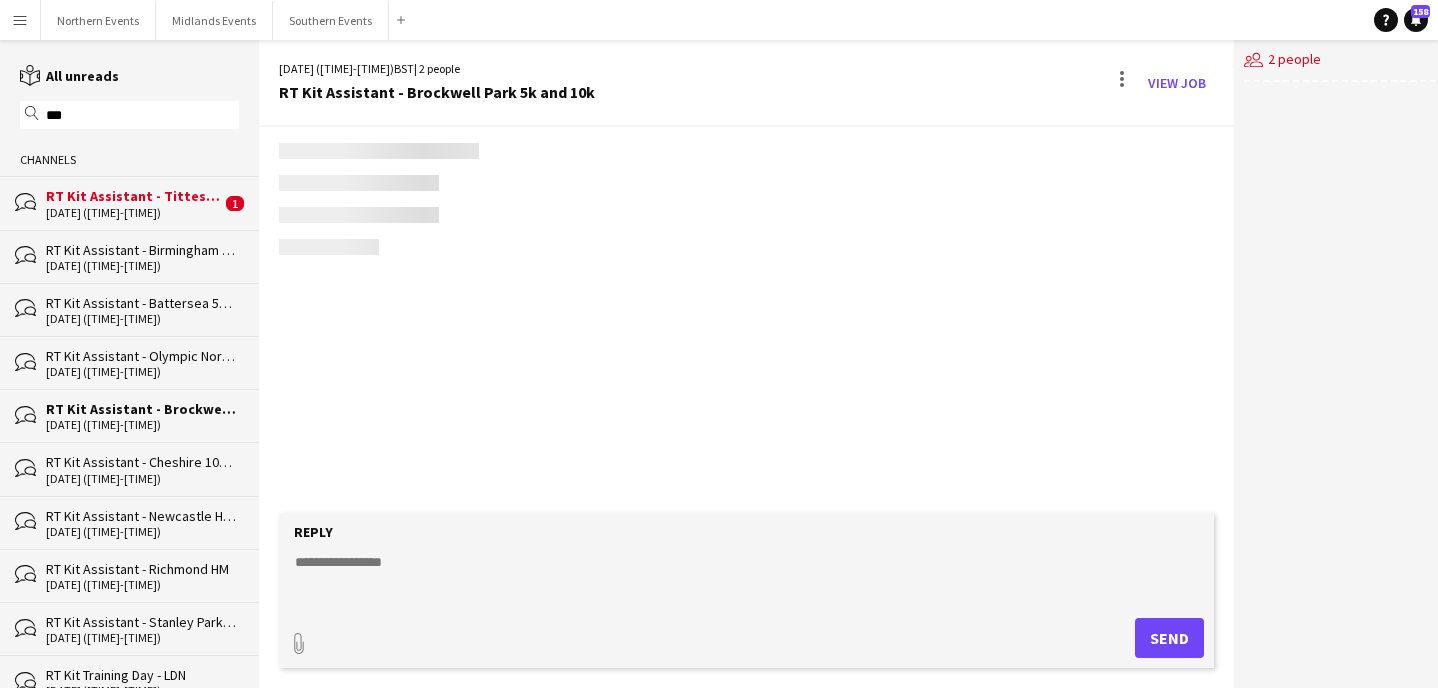 scroll, scrollTop: 1270, scrollLeft: 0, axis: vertical 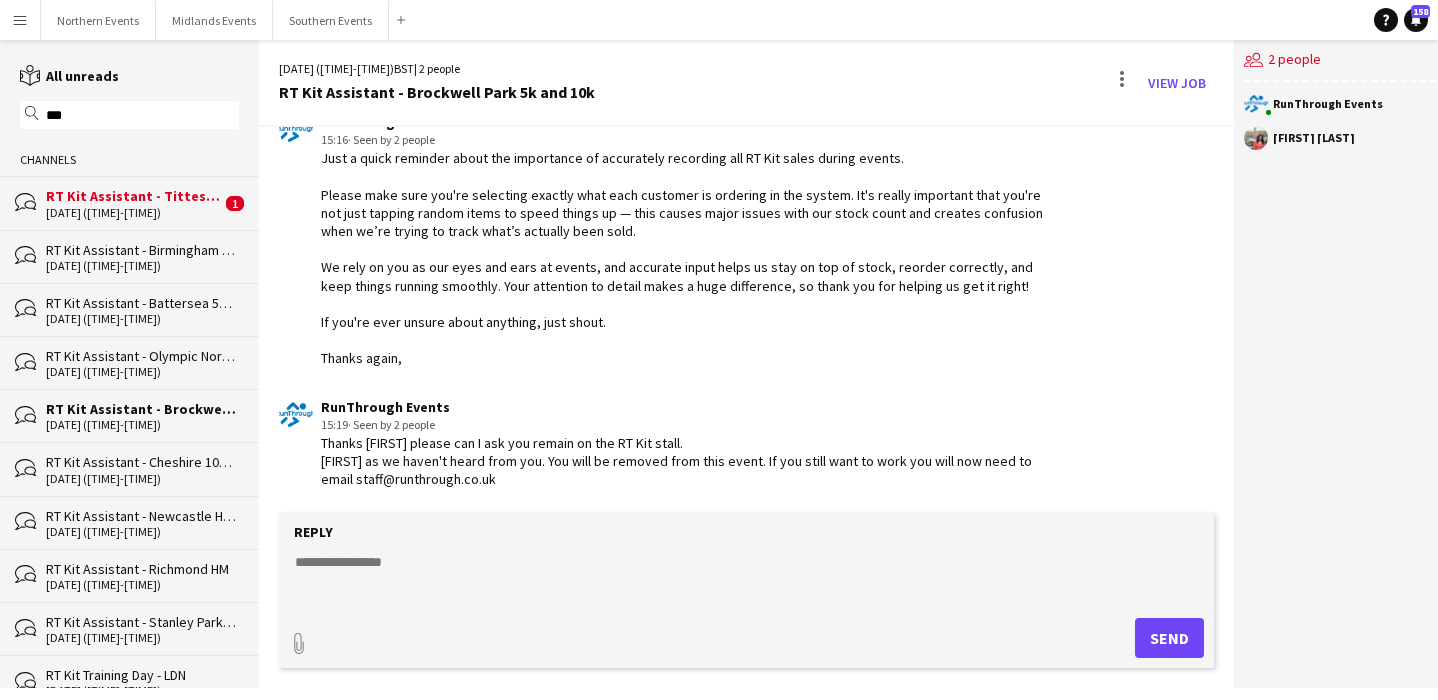 drag, startPoint x: 716, startPoint y: 474, endPoint x: 411, endPoint y: 560, distance: 316.89273 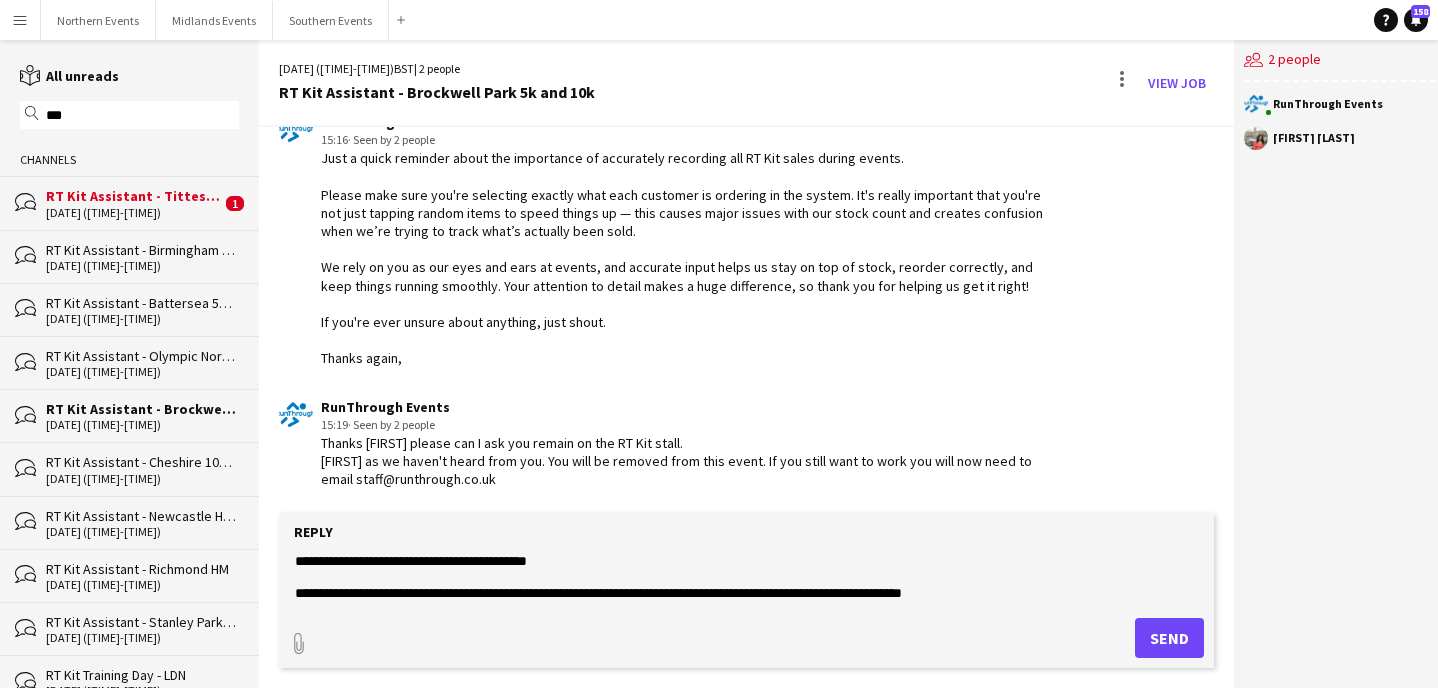 scroll, scrollTop: 0, scrollLeft: 0, axis: both 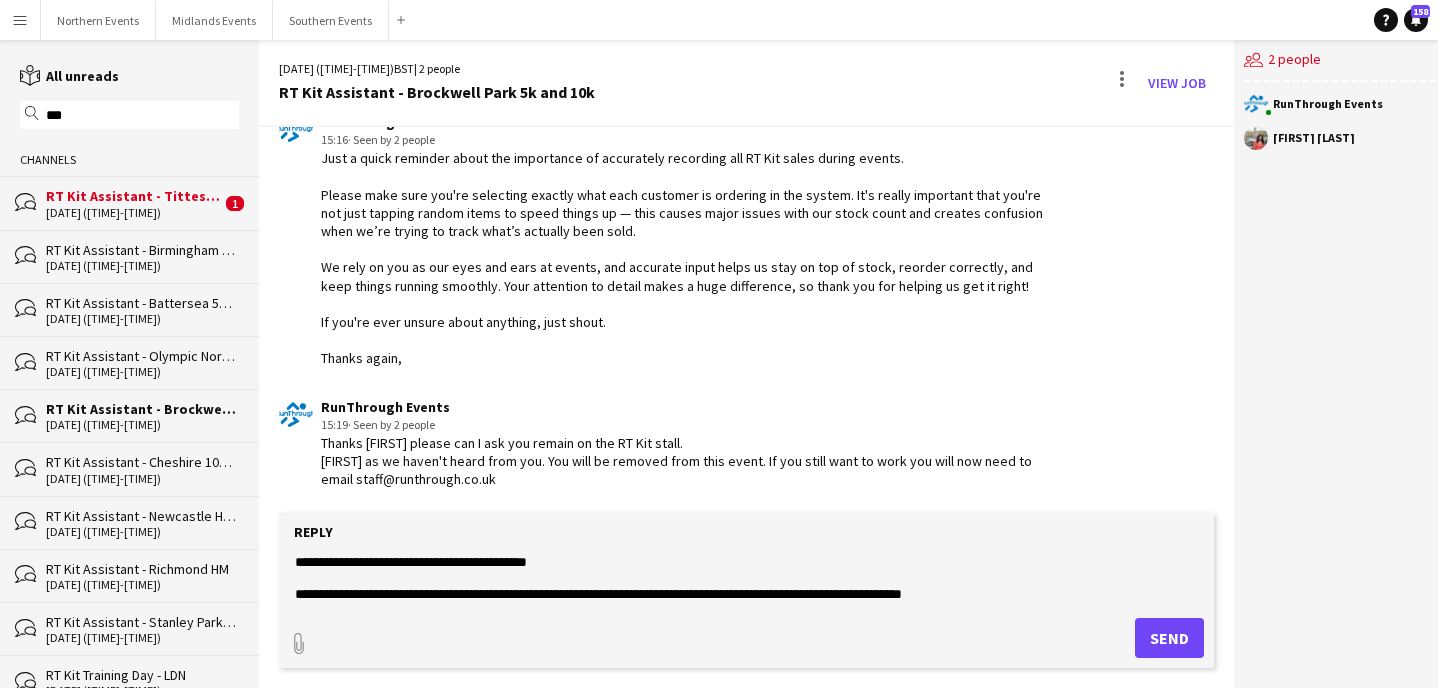 click on "**********" 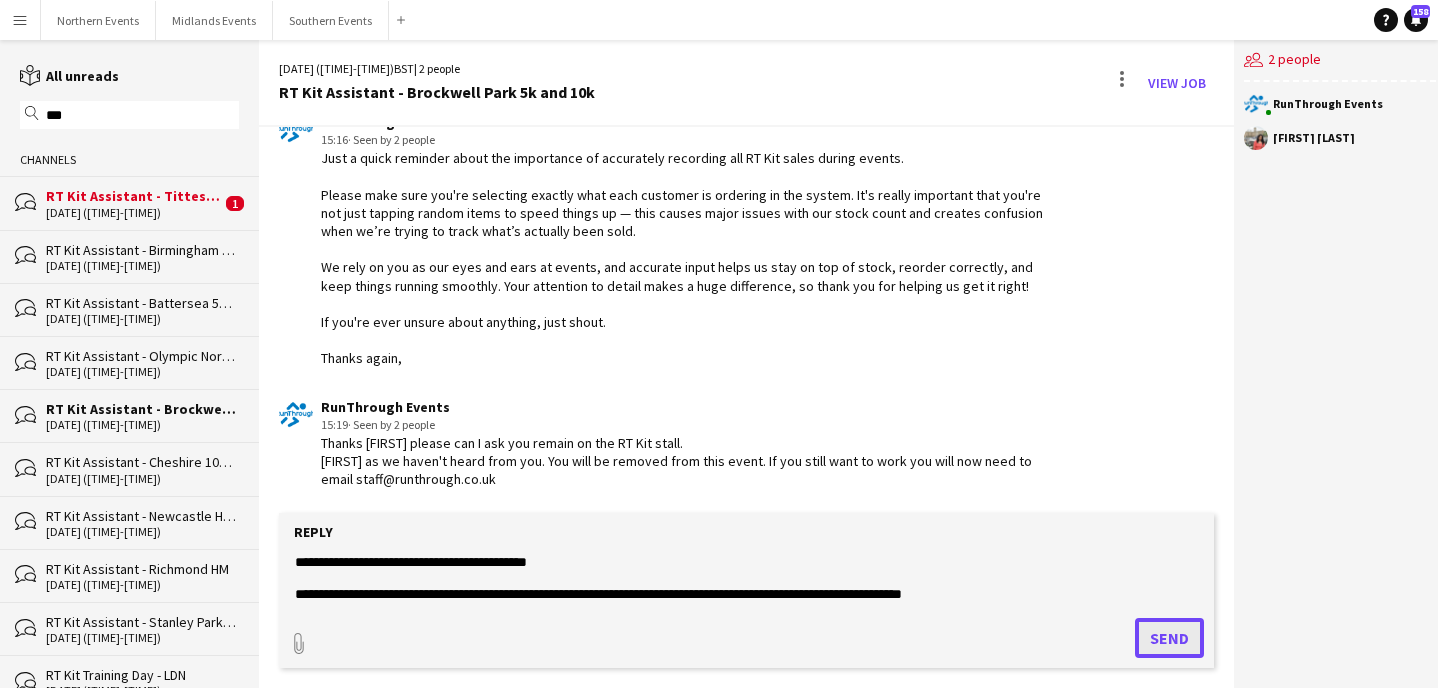 drag, startPoint x: 411, startPoint y: 560, endPoint x: 1152, endPoint y: 639, distance: 745.1993 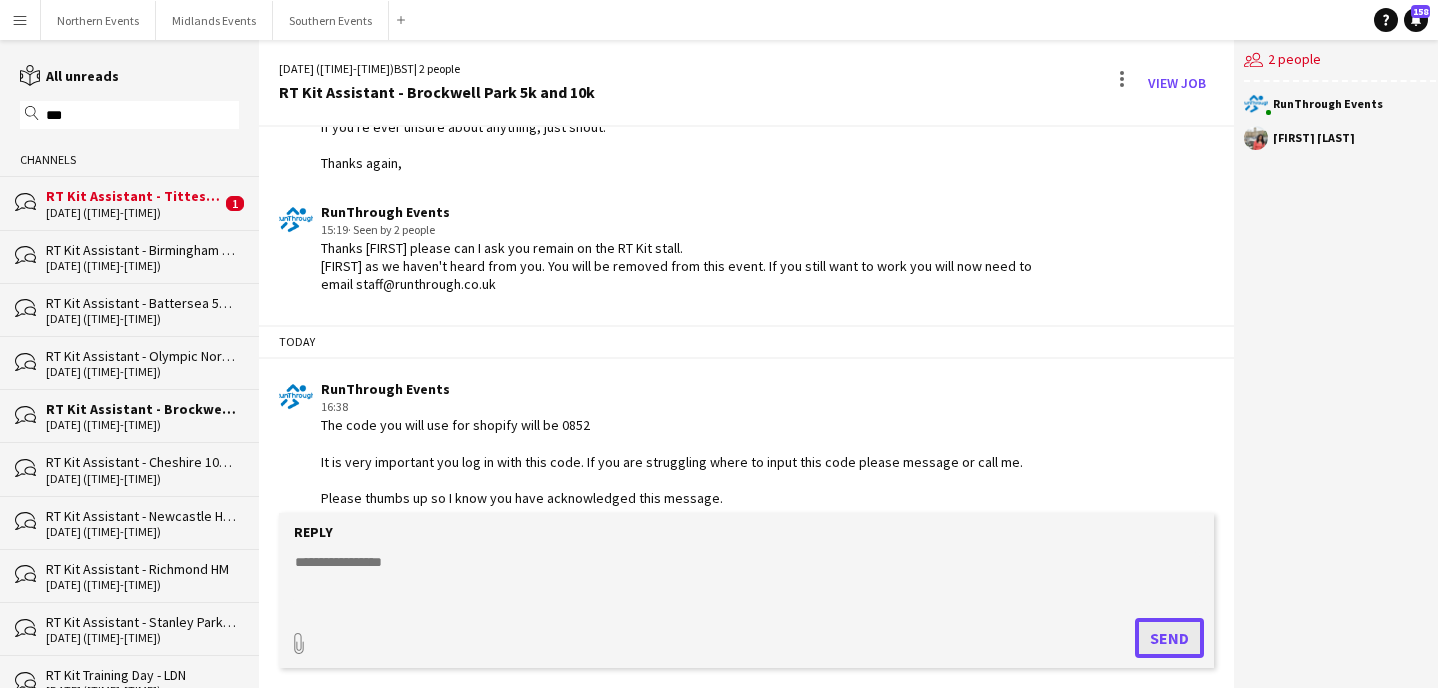 scroll, scrollTop: 1484, scrollLeft: 0, axis: vertical 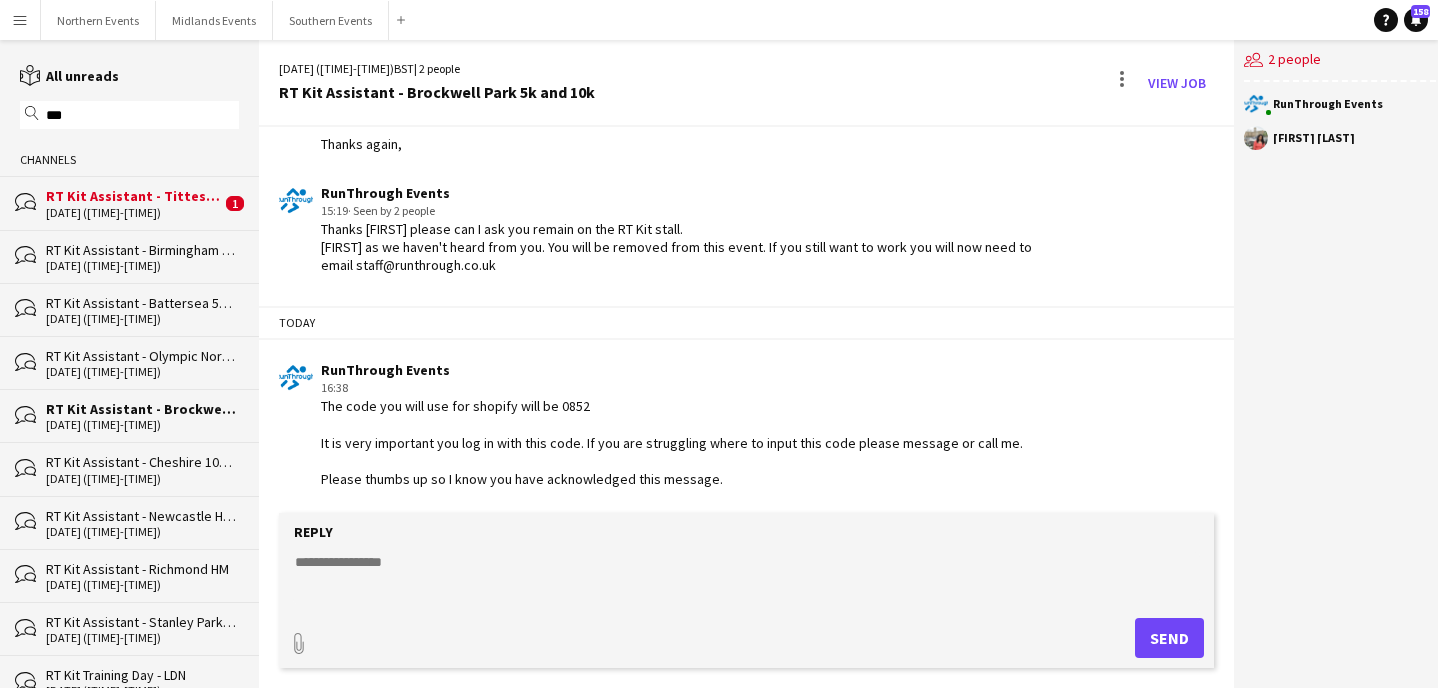 click on "RT Kit Assistant - Cheshire 10k & 10mile" 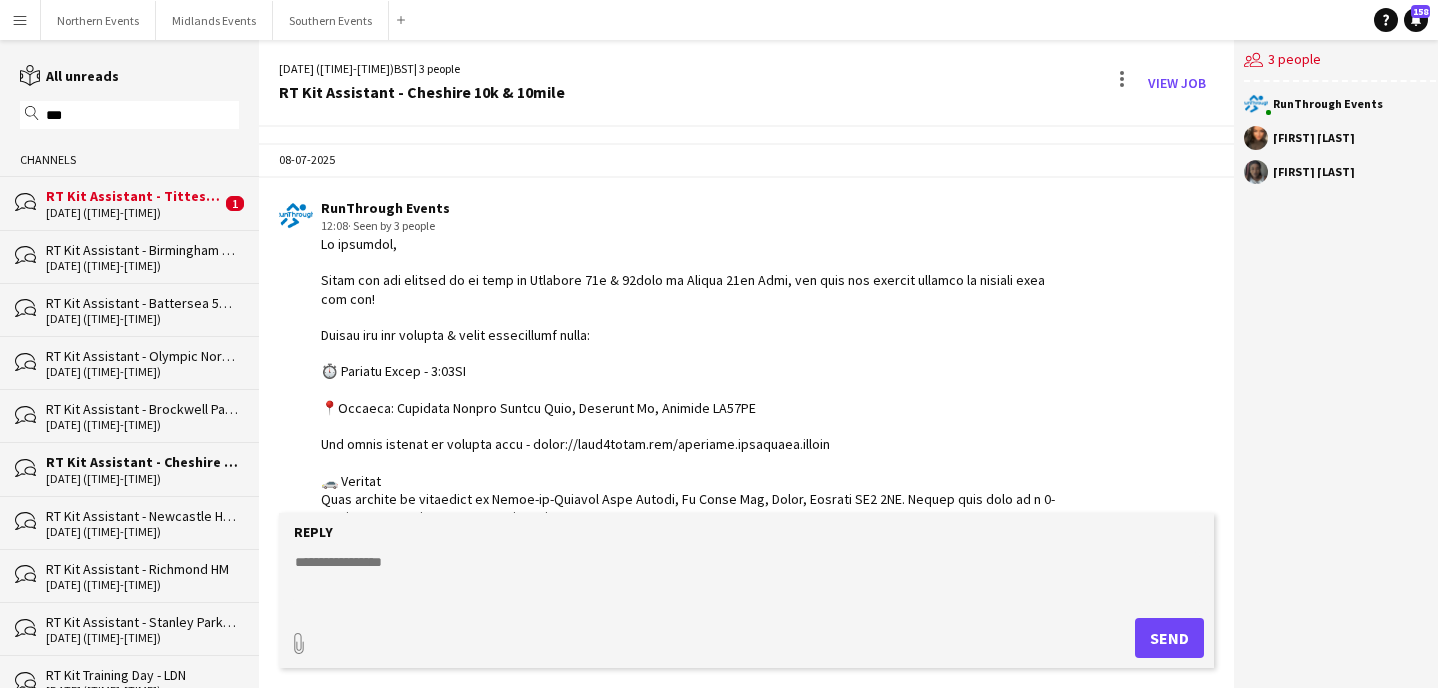 scroll, scrollTop: 1492, scrollLeft: 0, axis: vertical 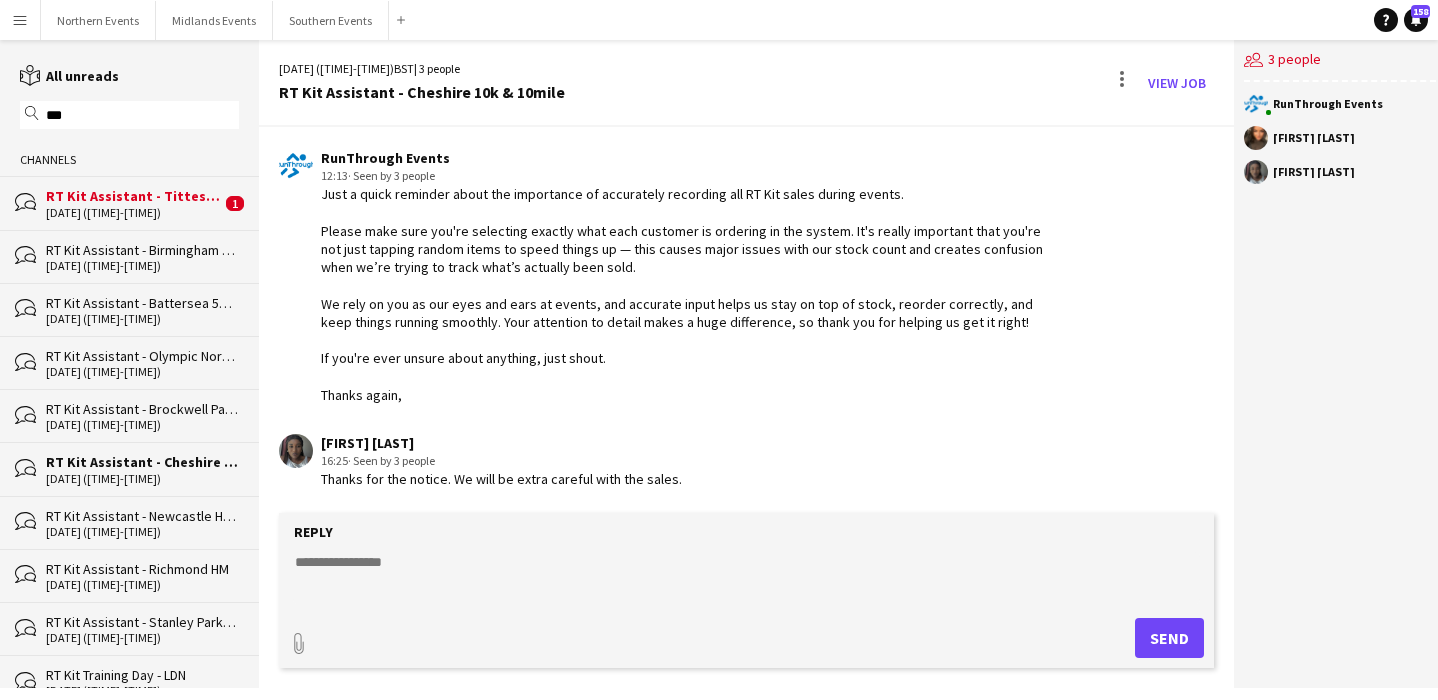 click 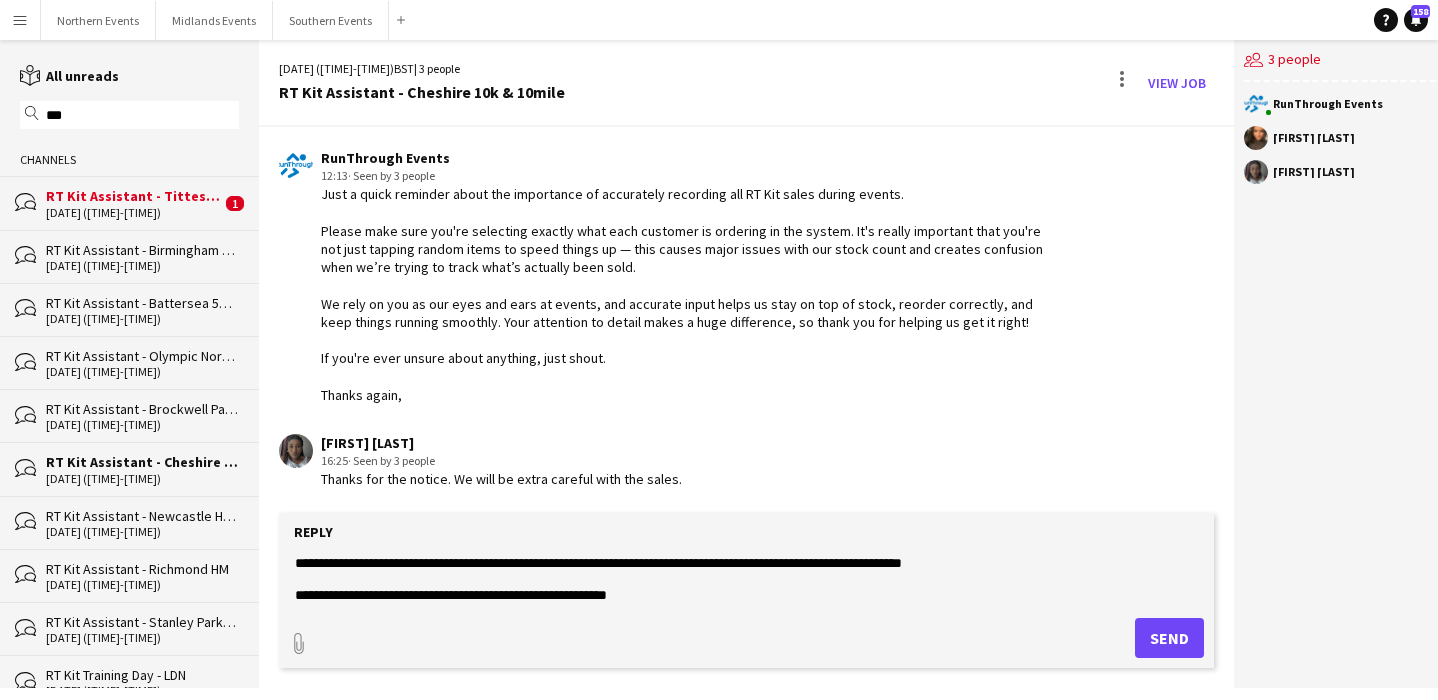 scroll, scrollTop: 0, scrollLeft: 0, axis: both 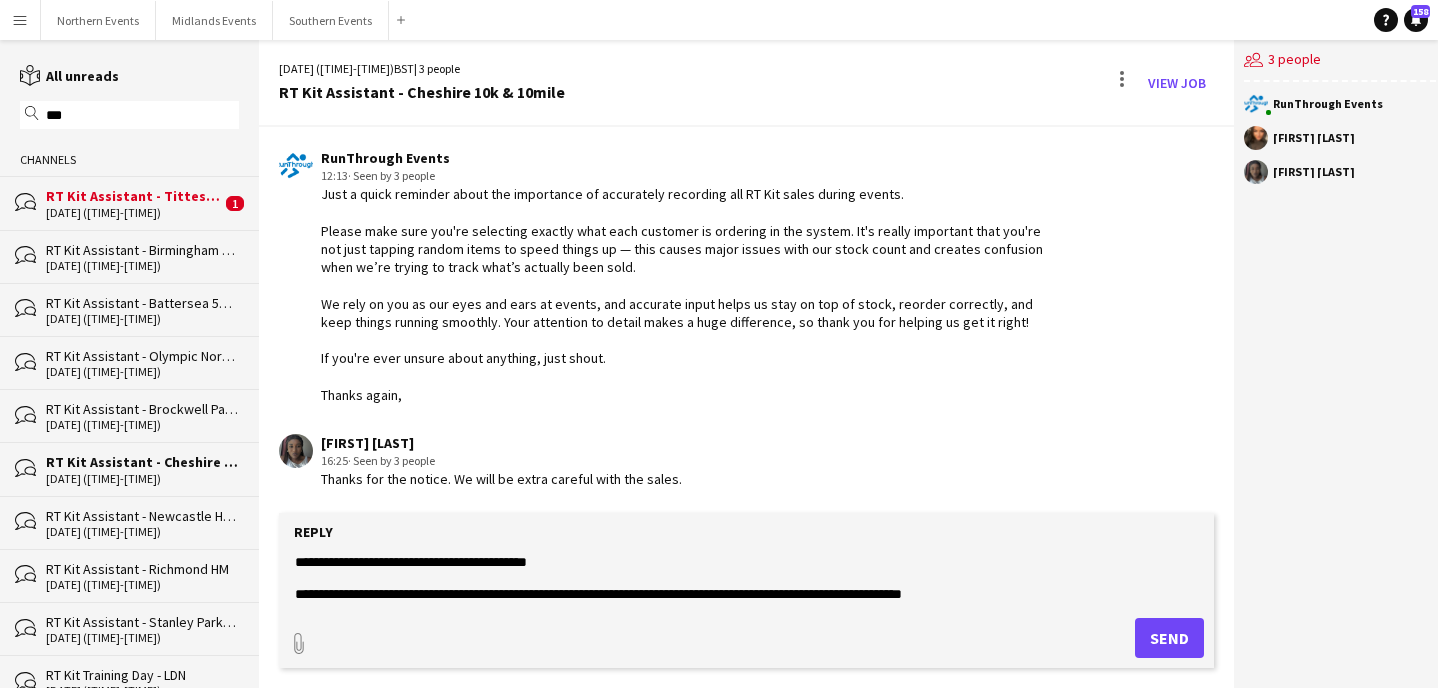 click on "**********" 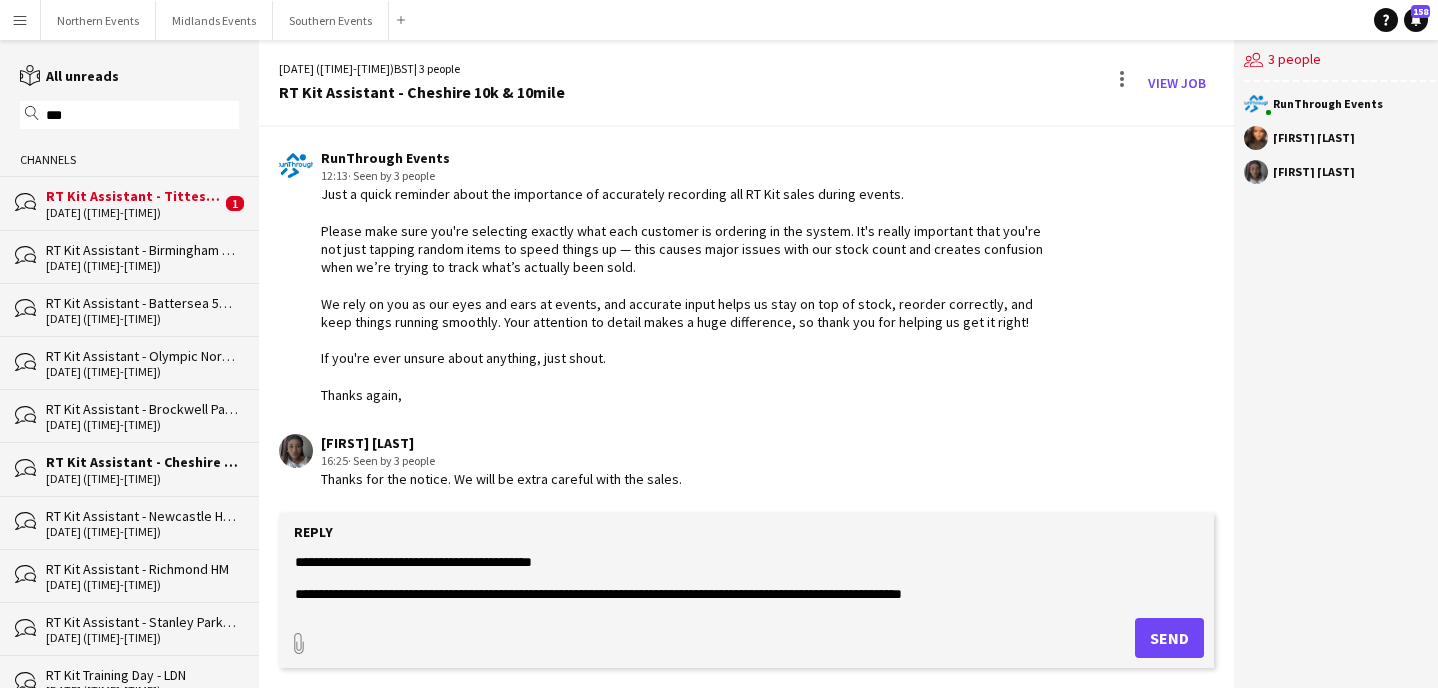 type on "**********" 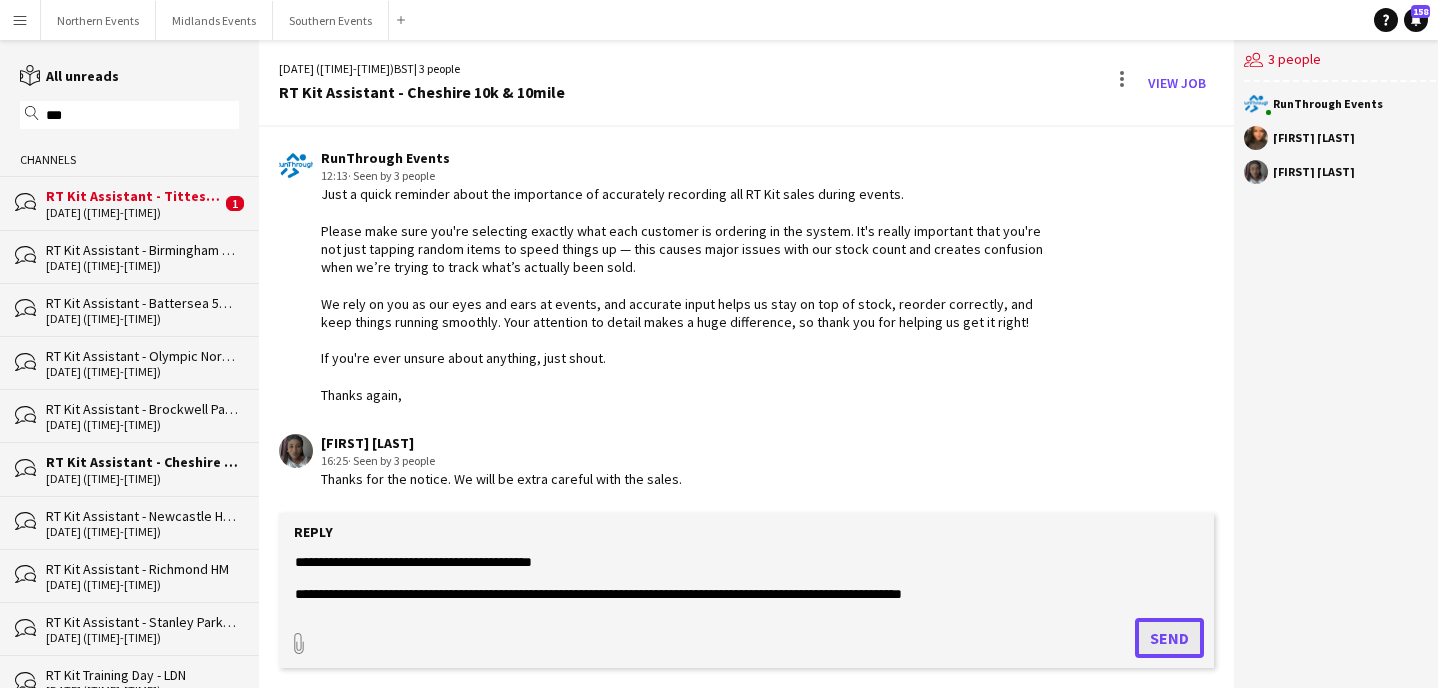 click on "Send" 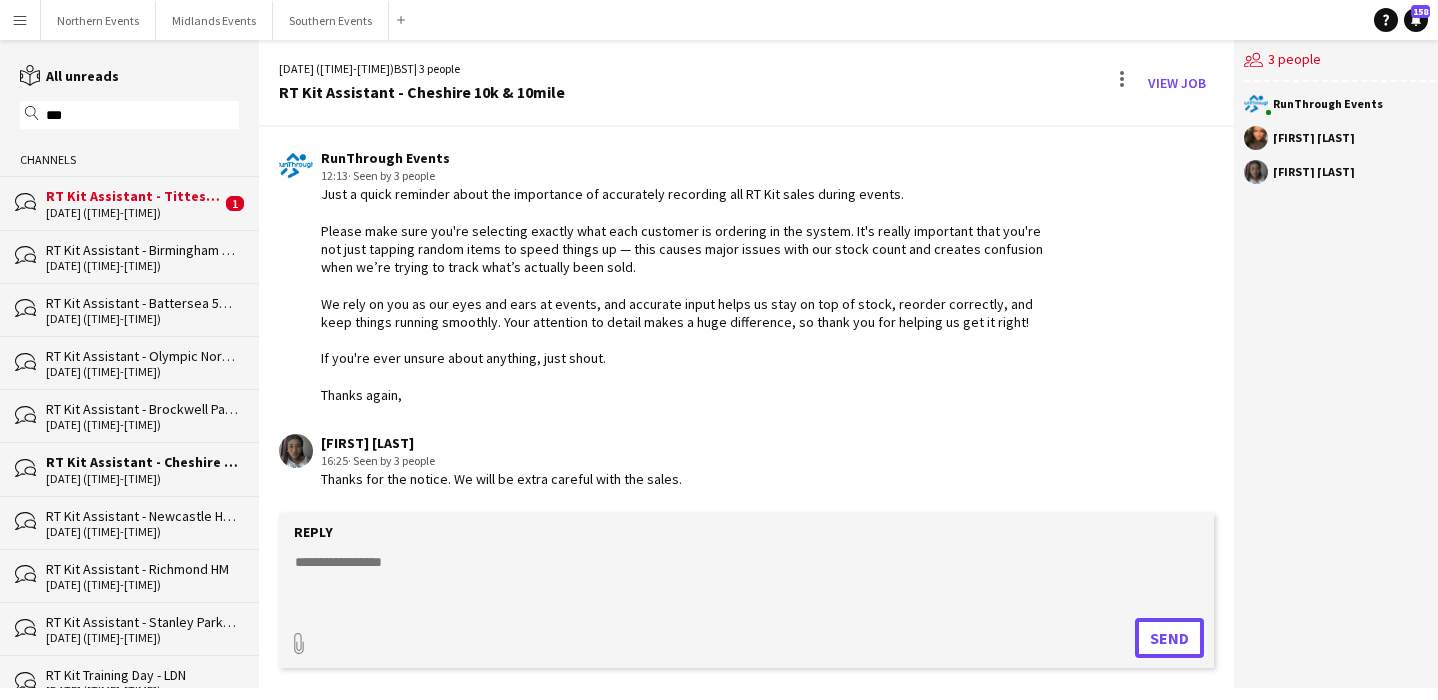 scroll, scrollTop: 1688, scrollLeft: 0, axis: vertical 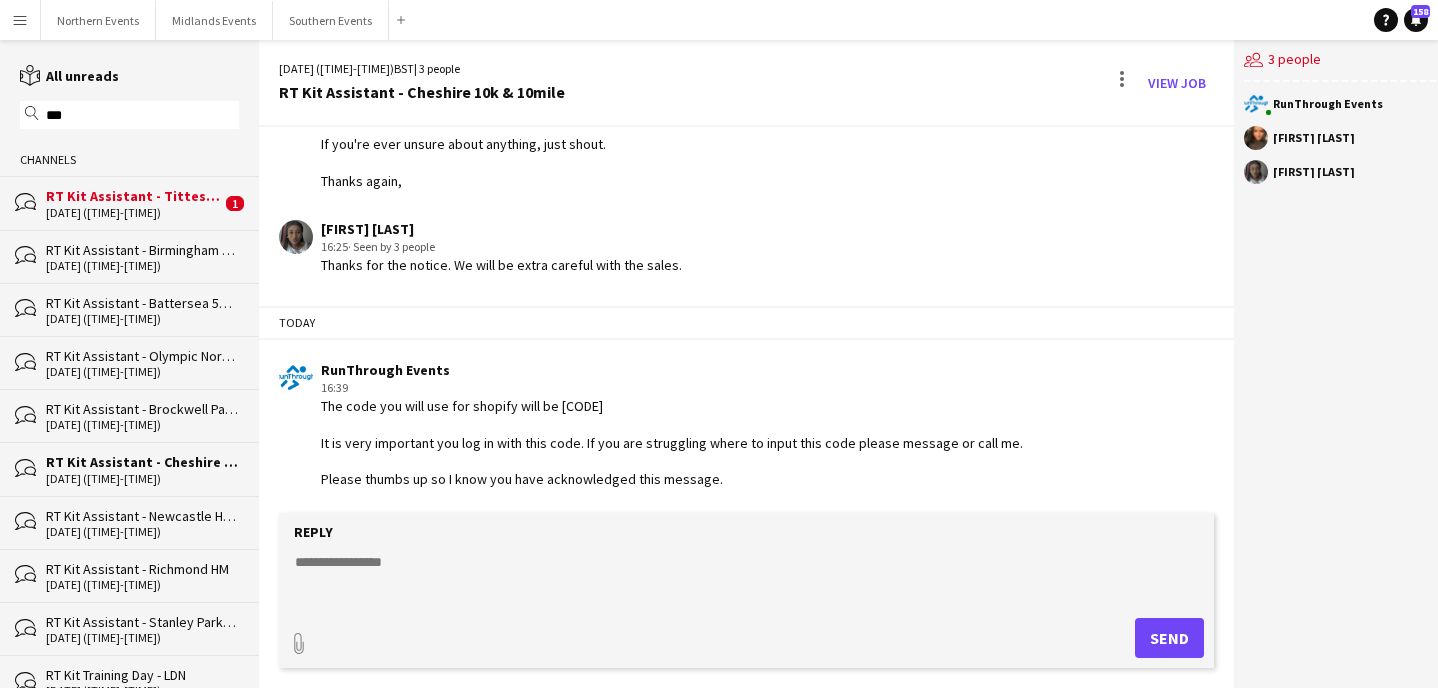 click on "RT Kit Assistant - Newcastle Half Marathon & 10k" 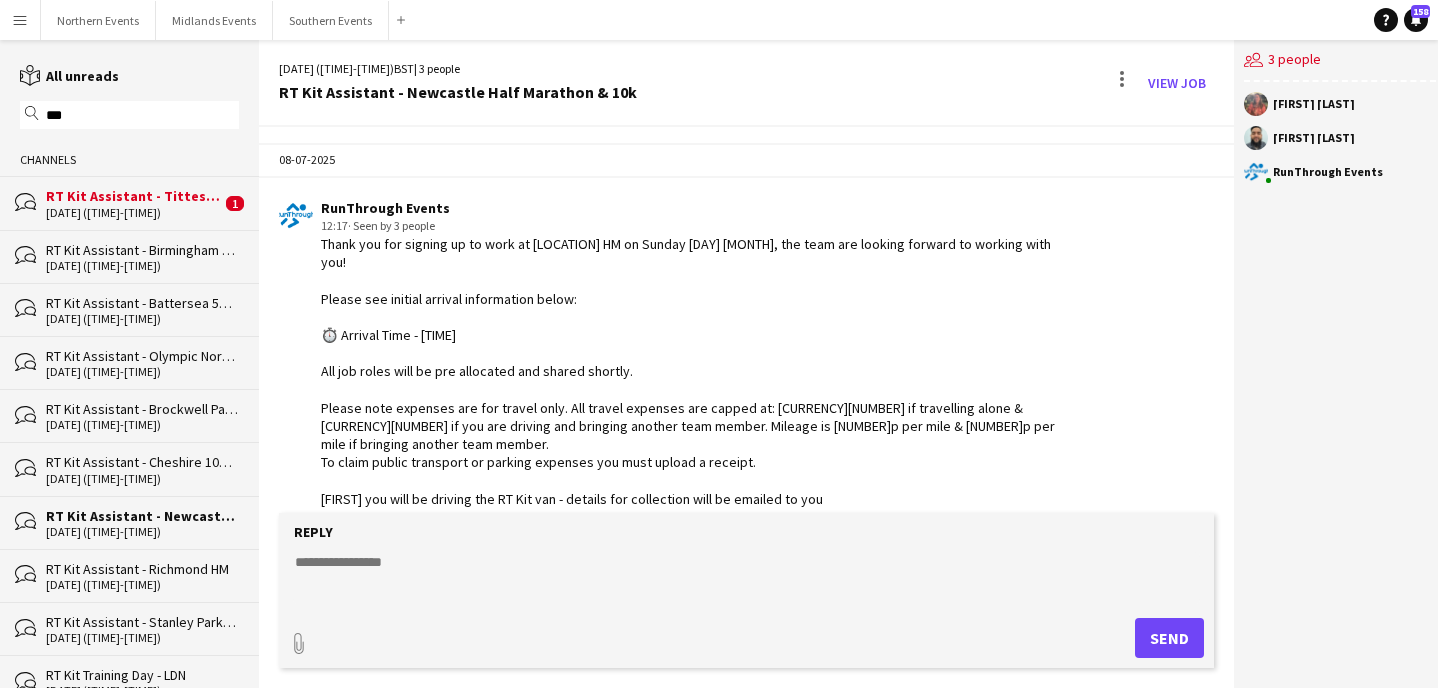 scroll, scrollTop: 141, scrollLeft: 0, axis: vertical 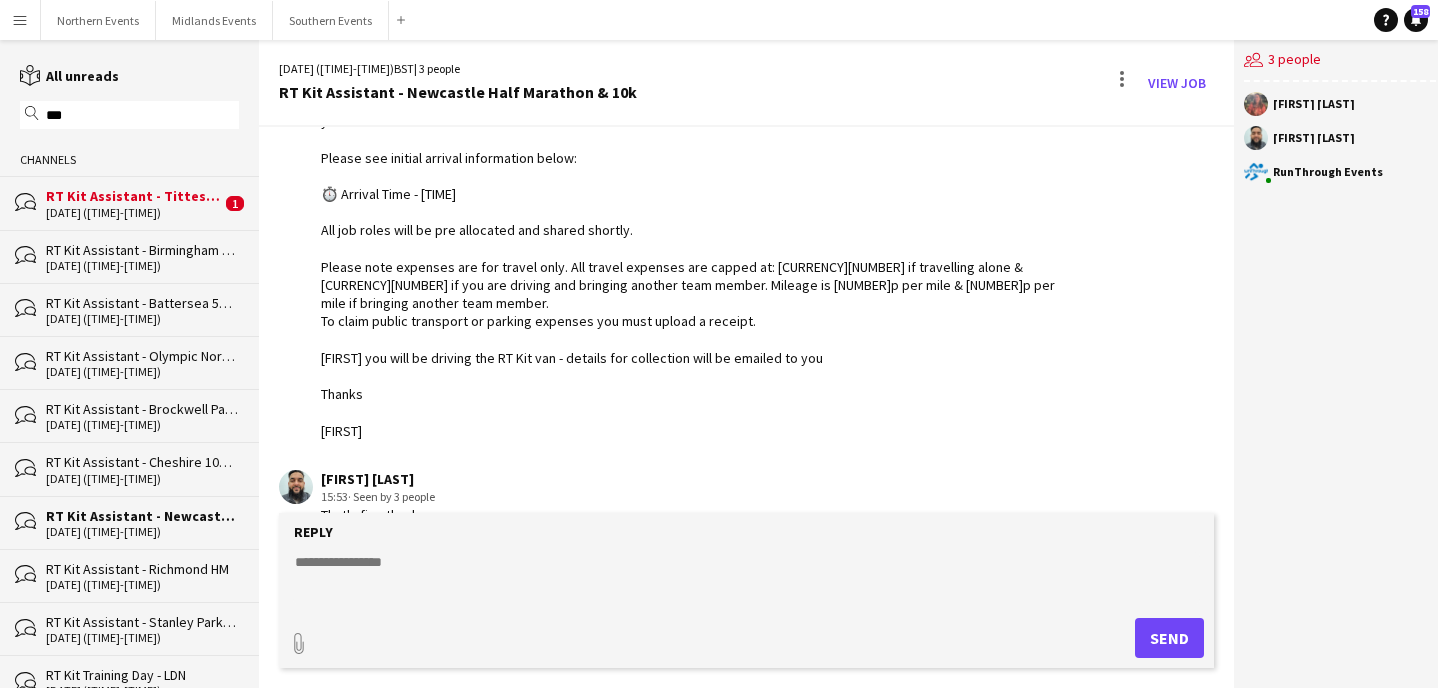 click 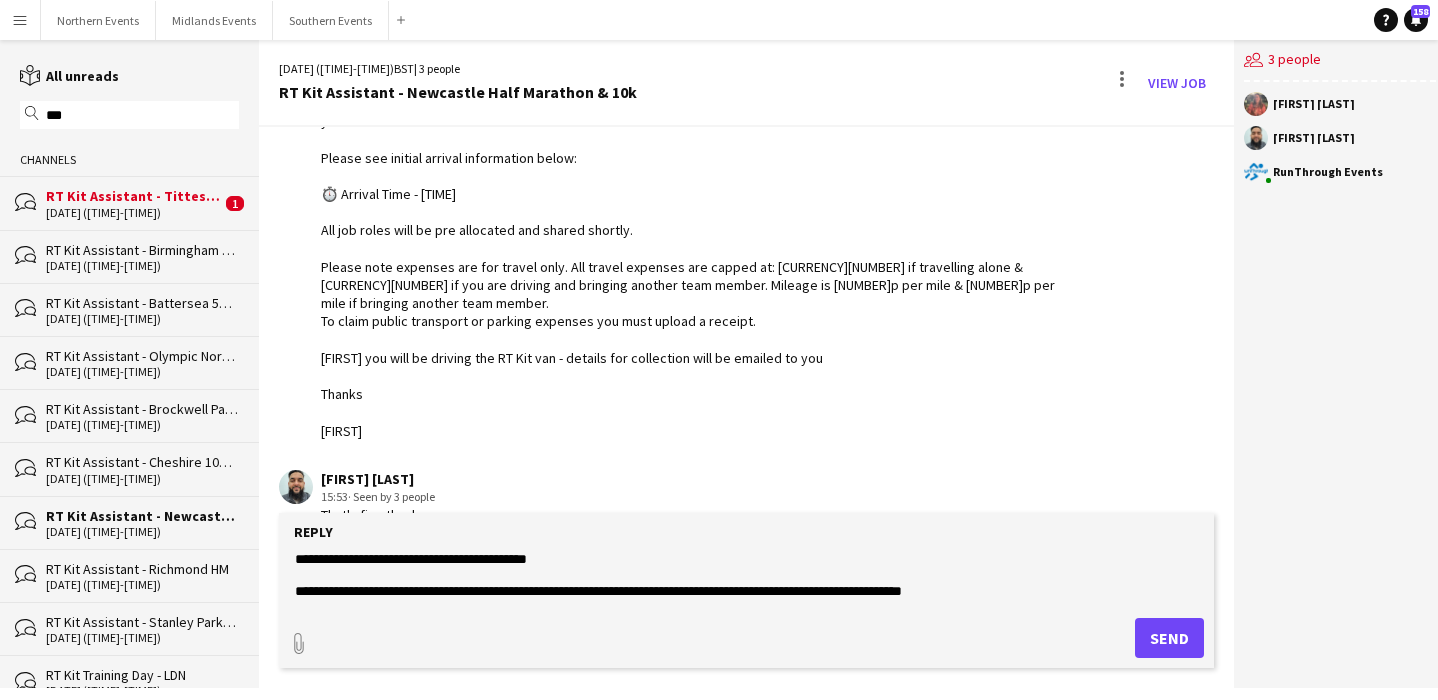 scroll, scrollTop: 0, scrollLeft: 0, axis: both 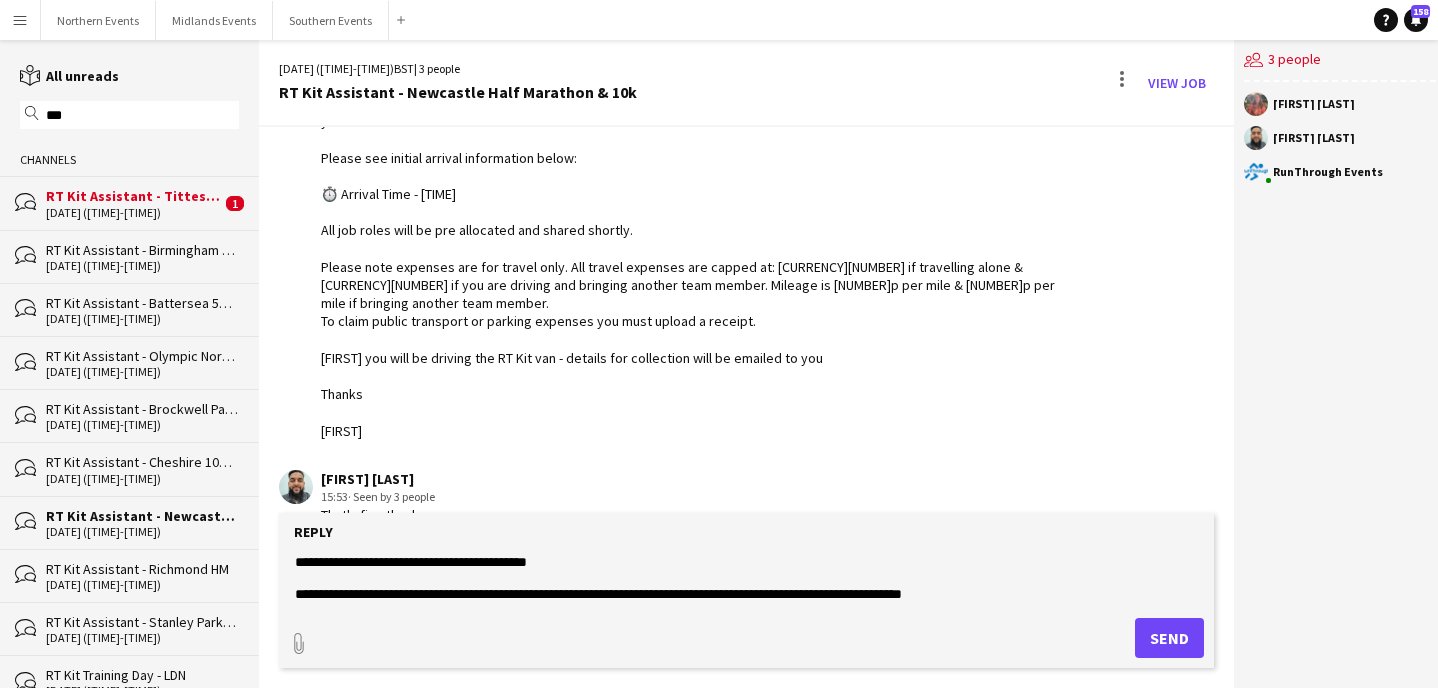 click on "**********" 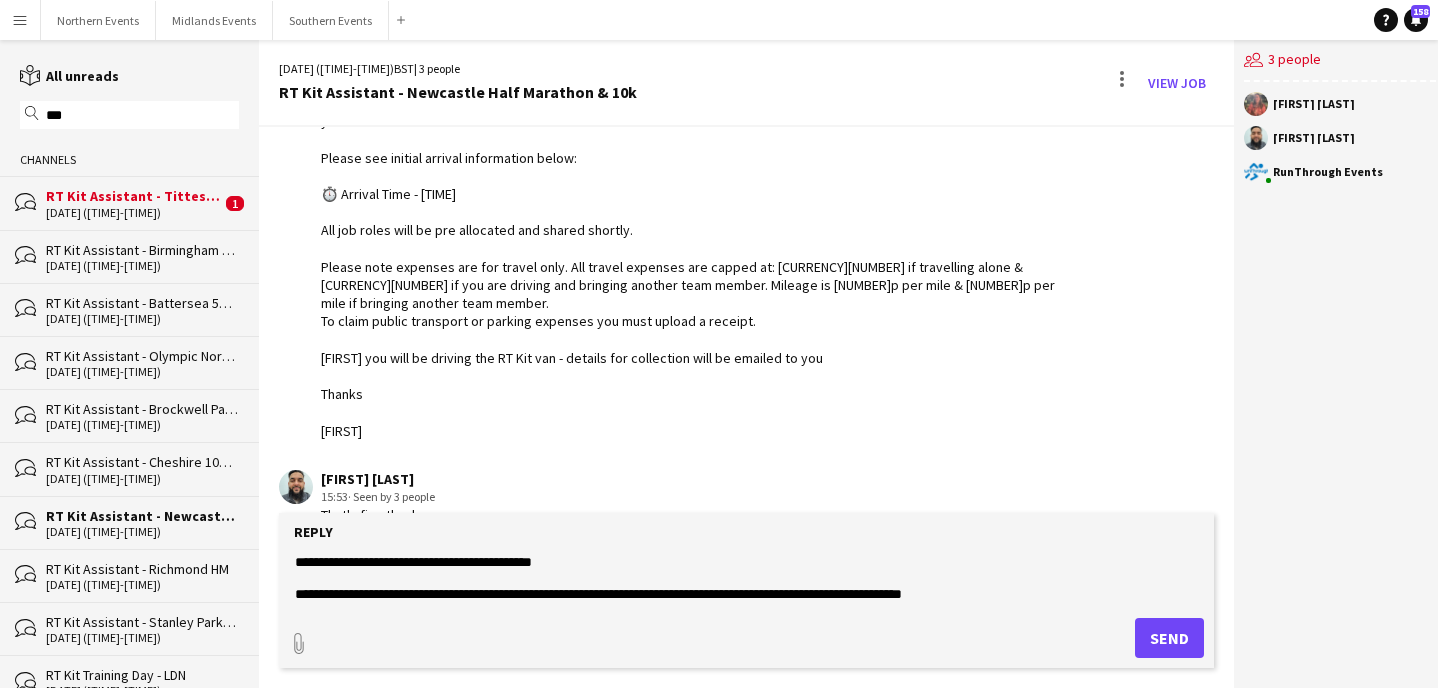 click on "**********" 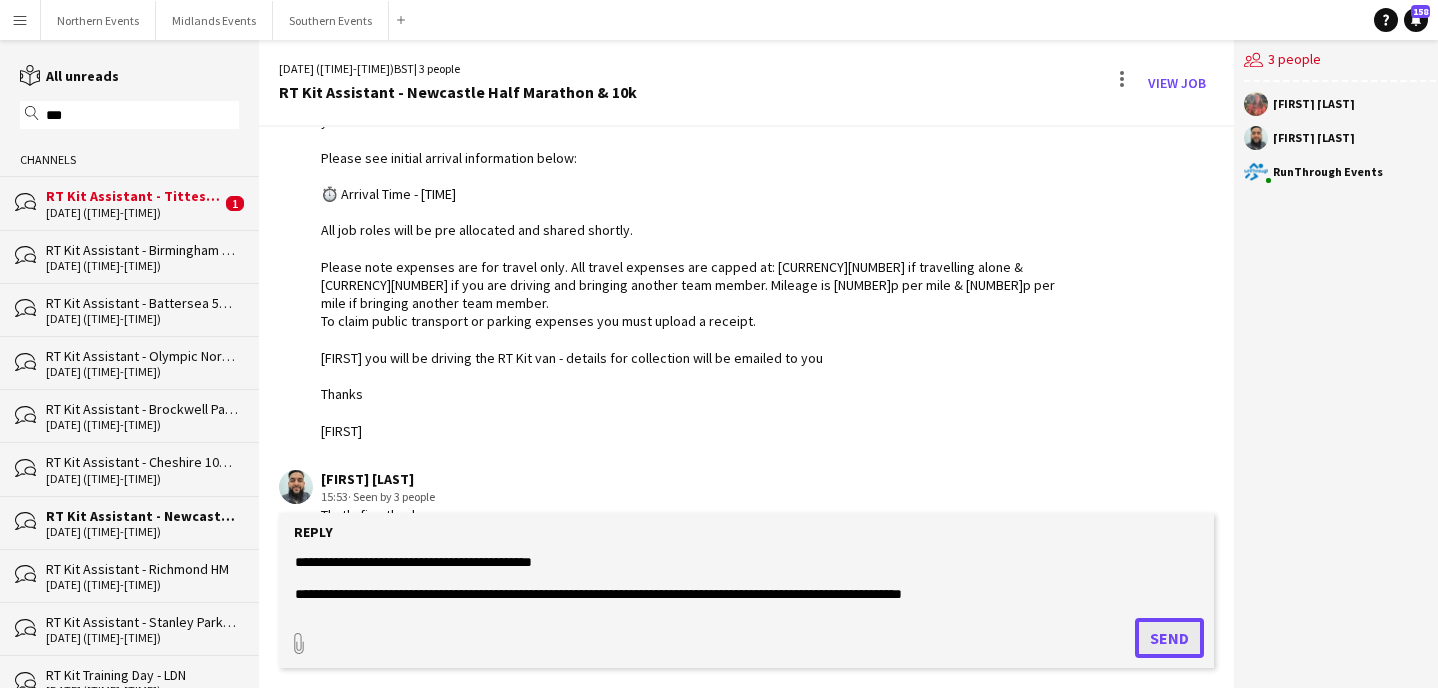 click on "Send" 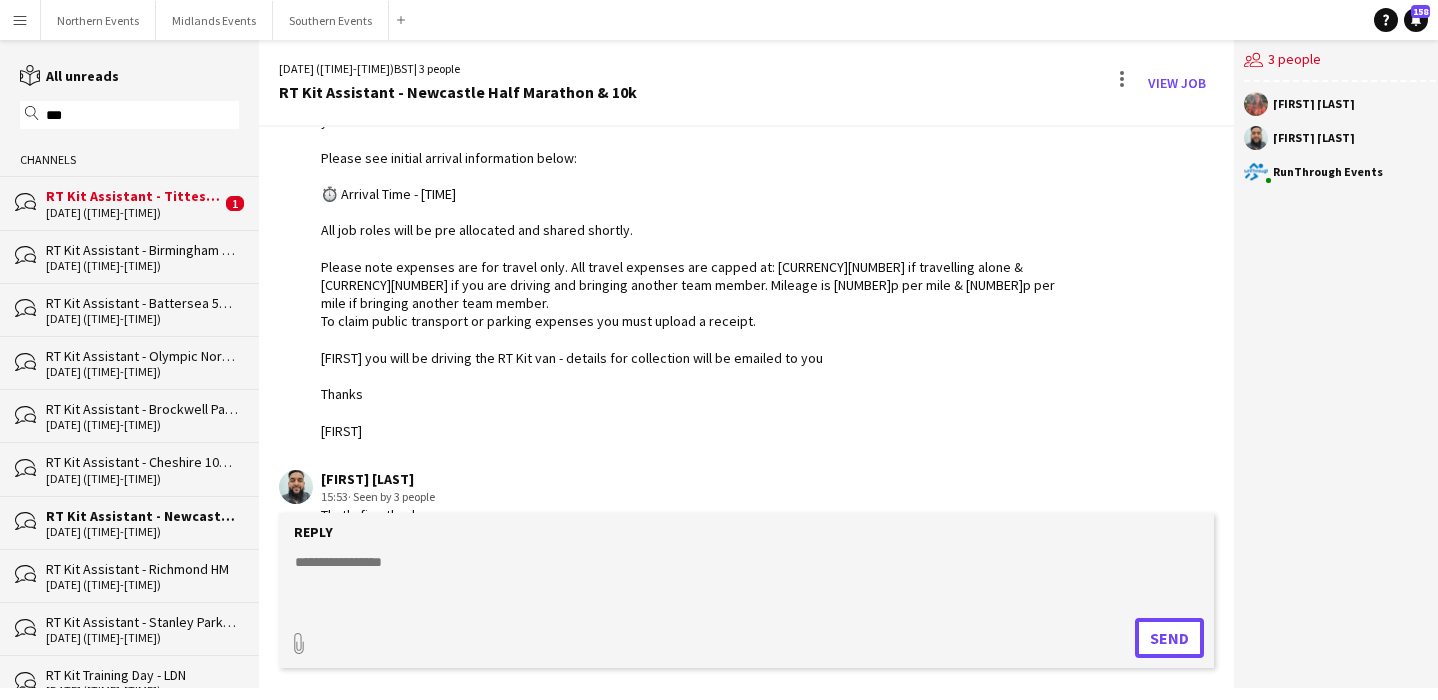 scroll, scrollTop: 336, scrollLeft: 0, axis: vertical 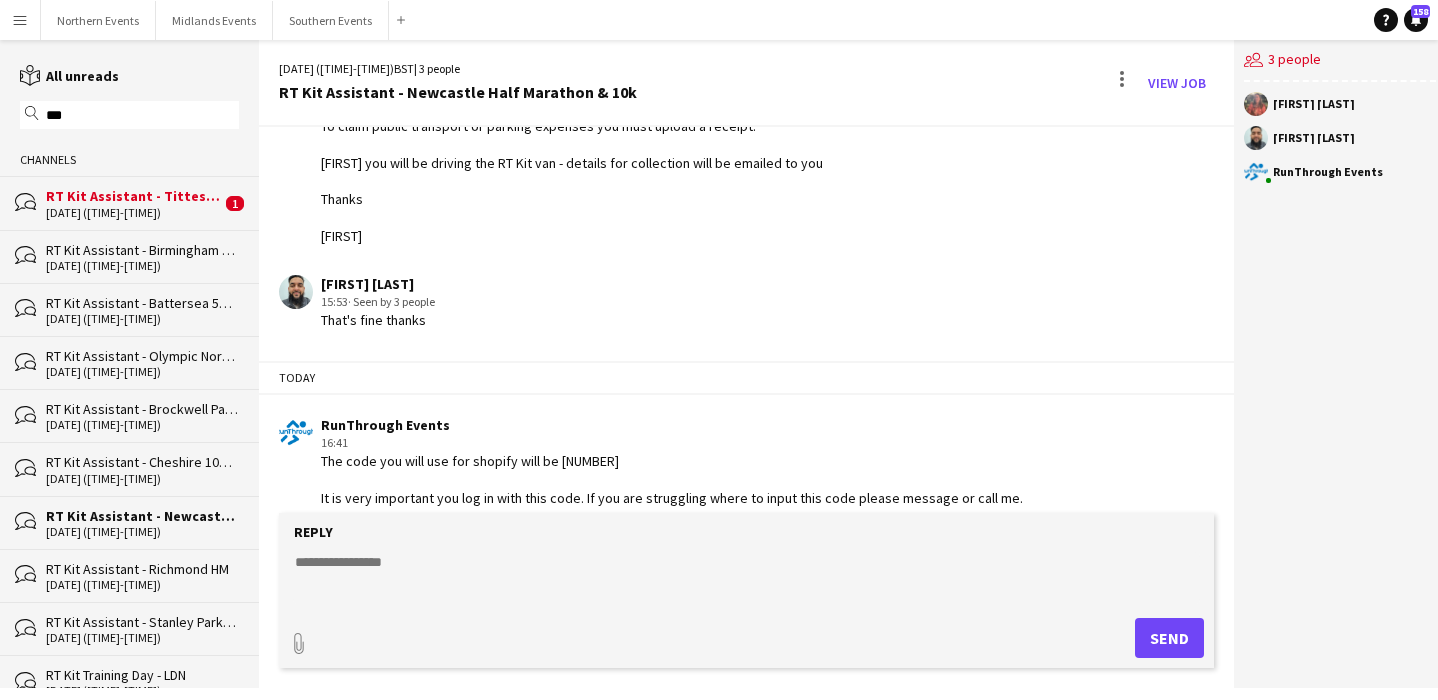click on "***" 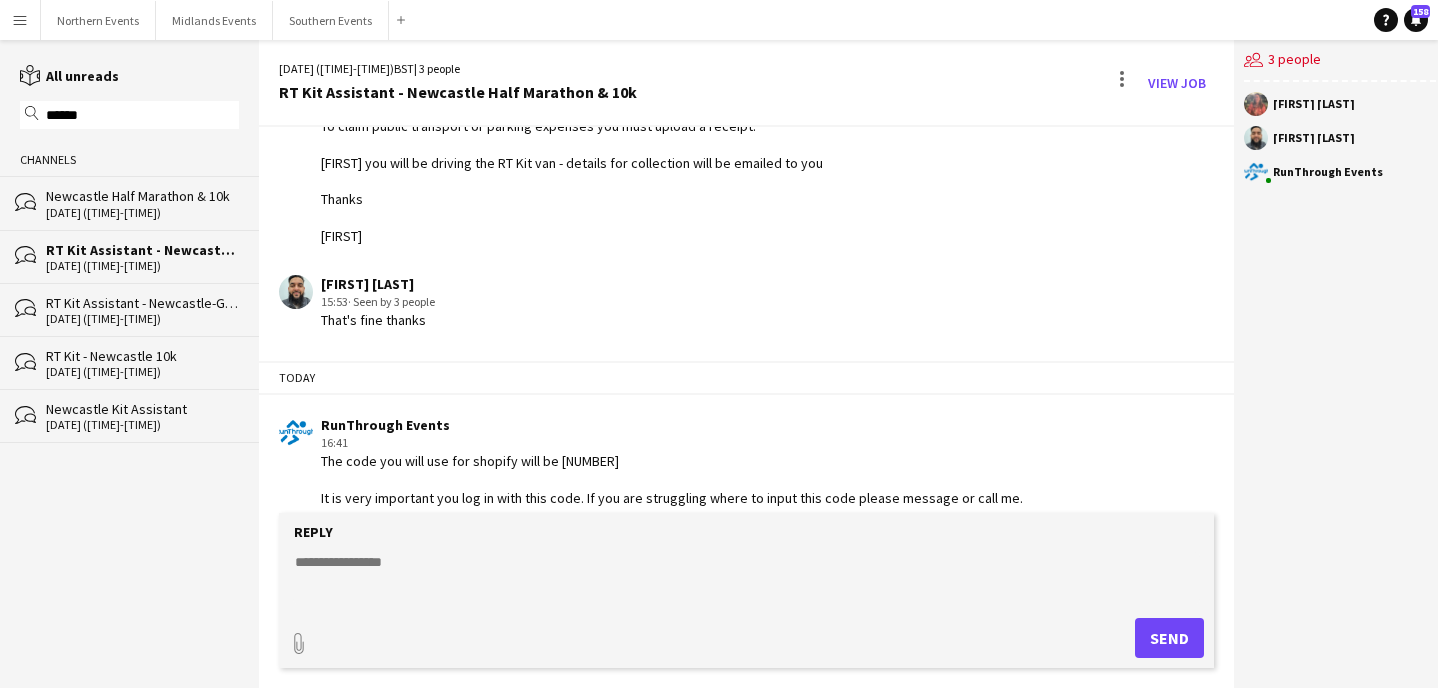type on "******" 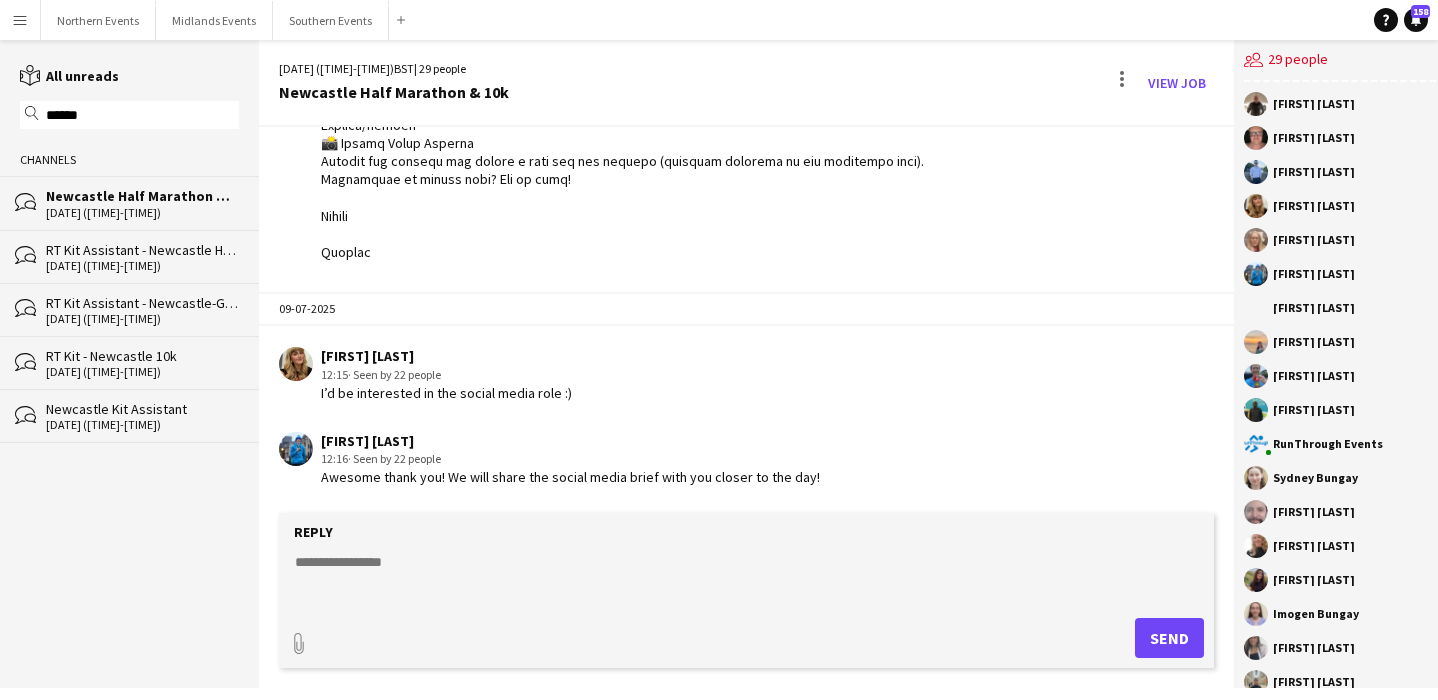 scroll, scrollTop: 833, scrollLeft: 0, axis: vertical 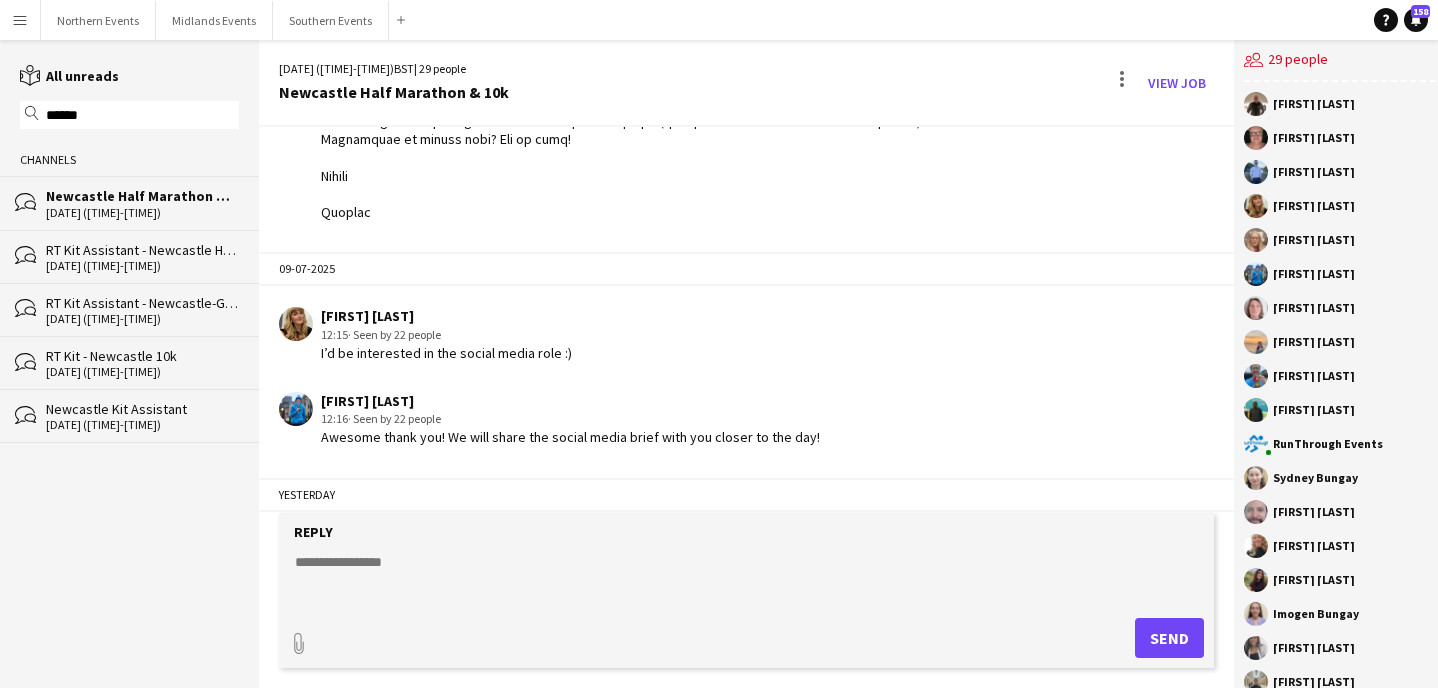 click on "[DATE] ([TIME]-[TIME])" 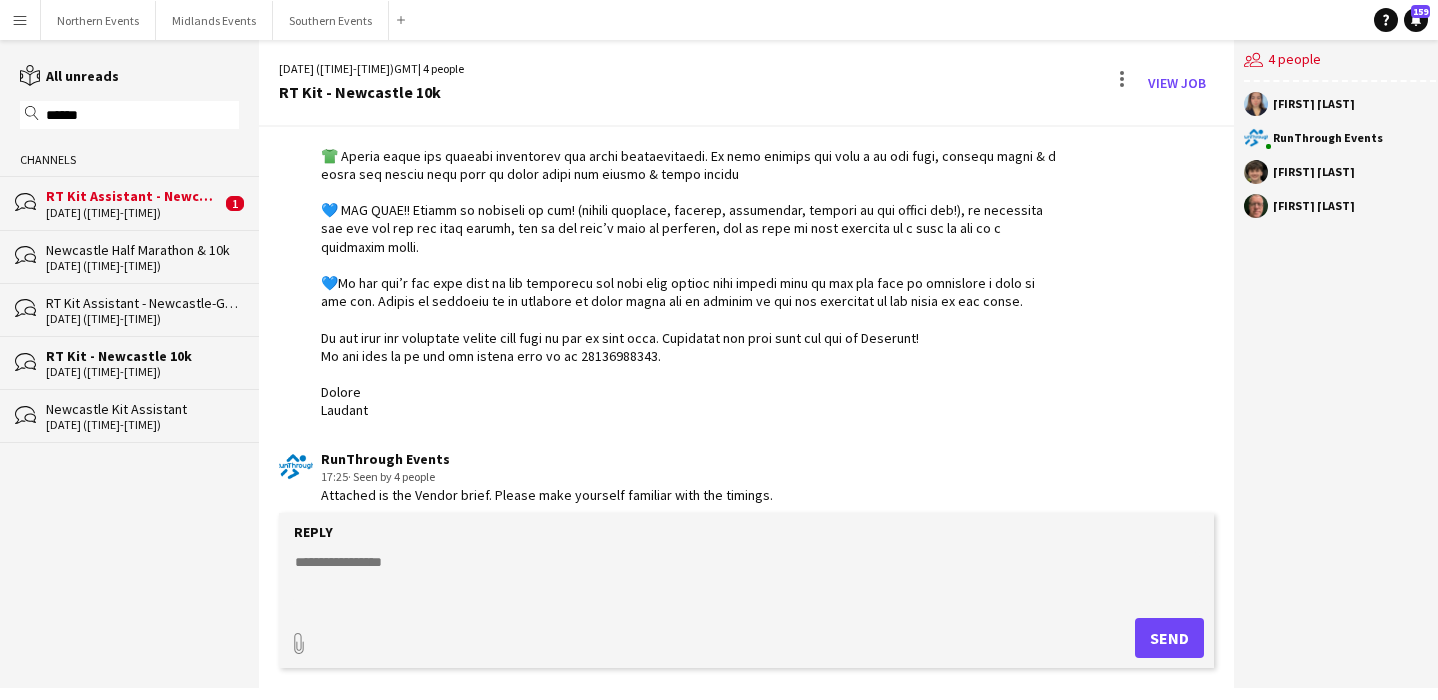 scroll, scrollTop: 1720, scrollLeft: 0, axis: vertical 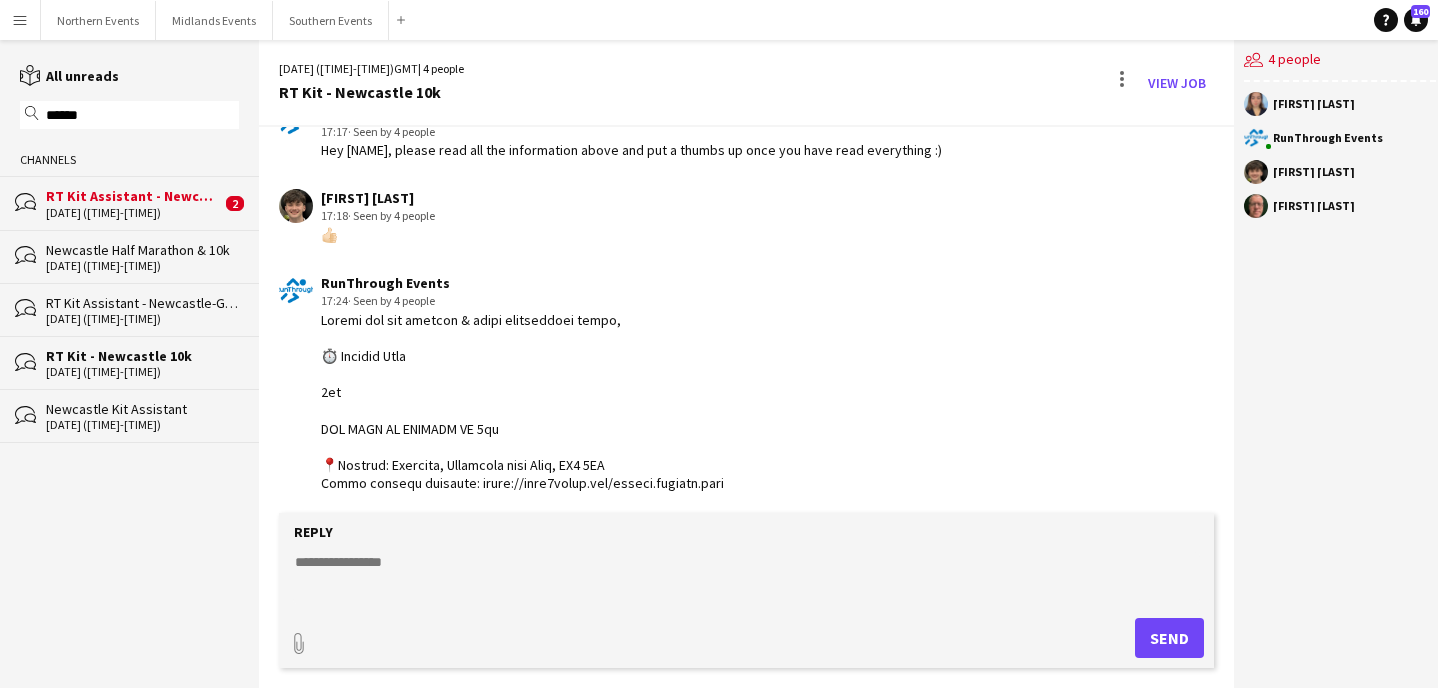 drag, startPoint x: 379, startPoint y: 419, endPoint x: 311, endPoint y: 323, distance: 117.64353 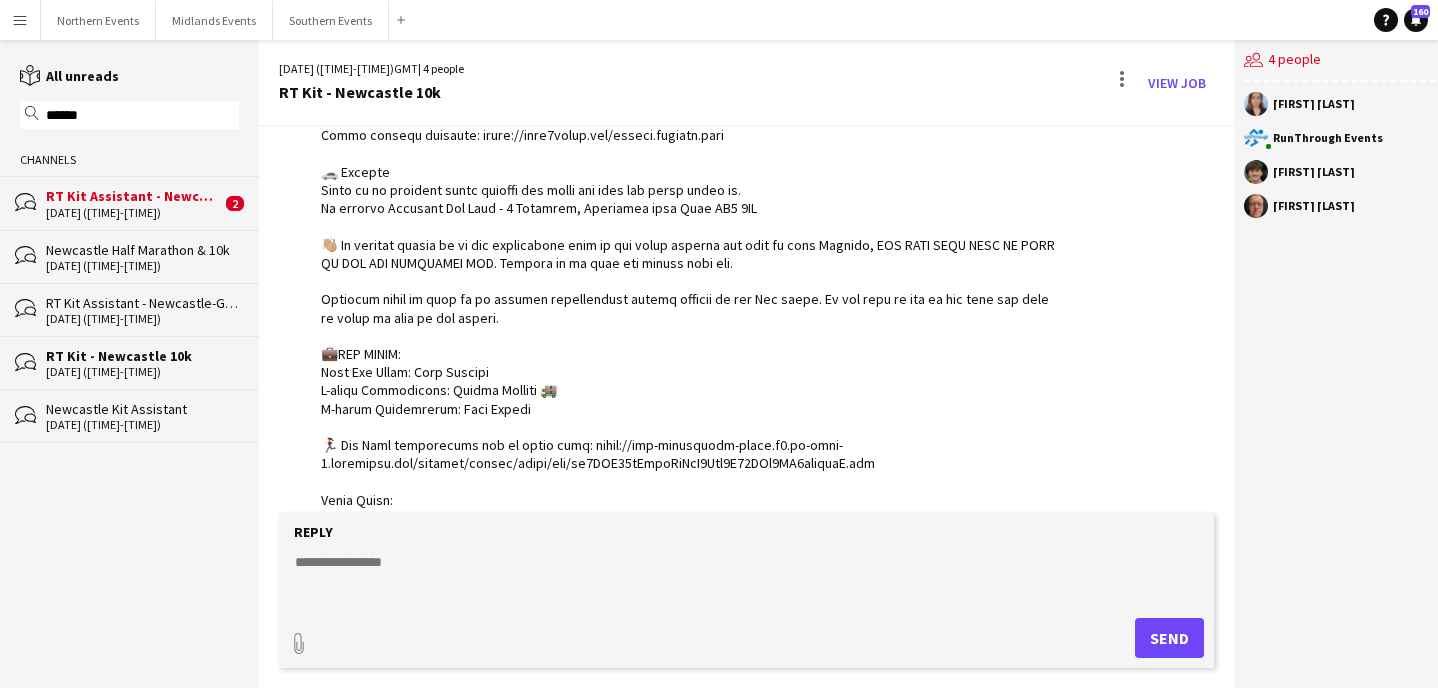 scroll, scrollTop: 1138, scrollLeft: 0, axis: vertical 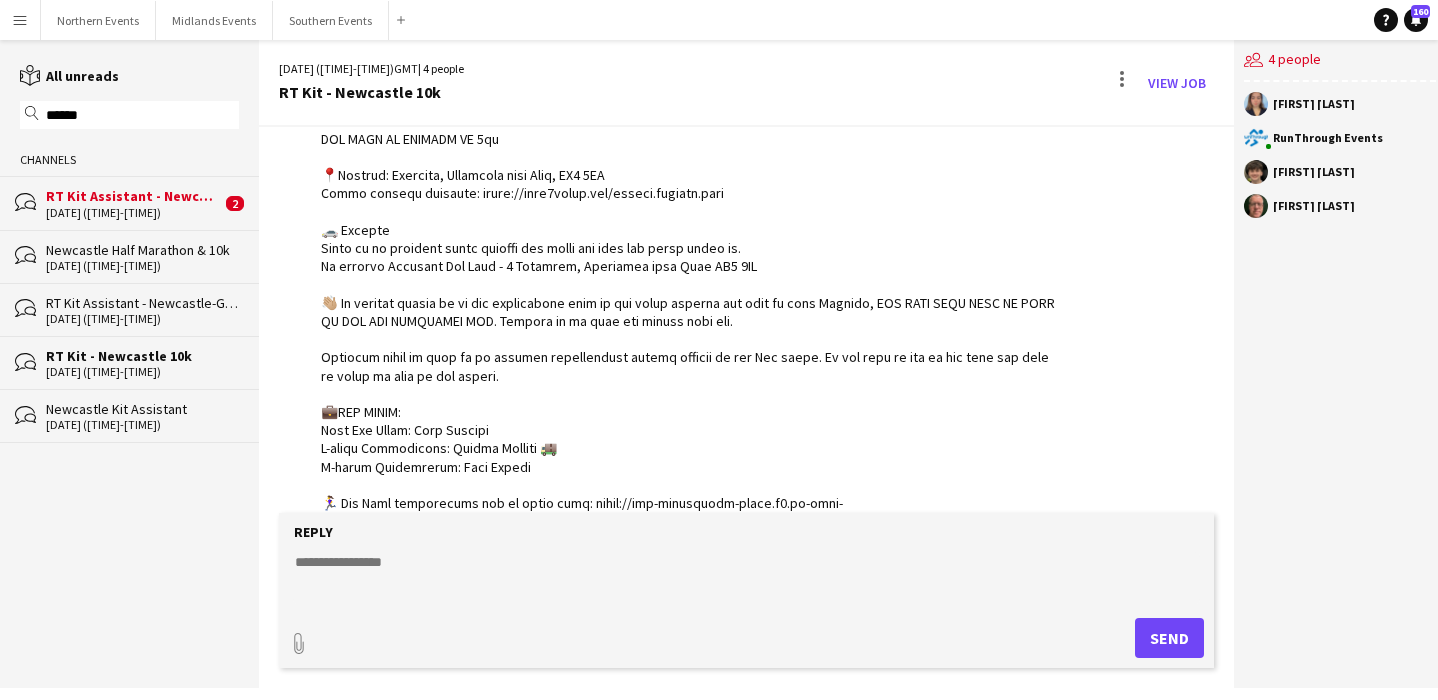 click on "bubbles
RT Kit Assistant - Newcastle Half Marathon & 10k   [DATE] ([TIME]-[TIME])   2" 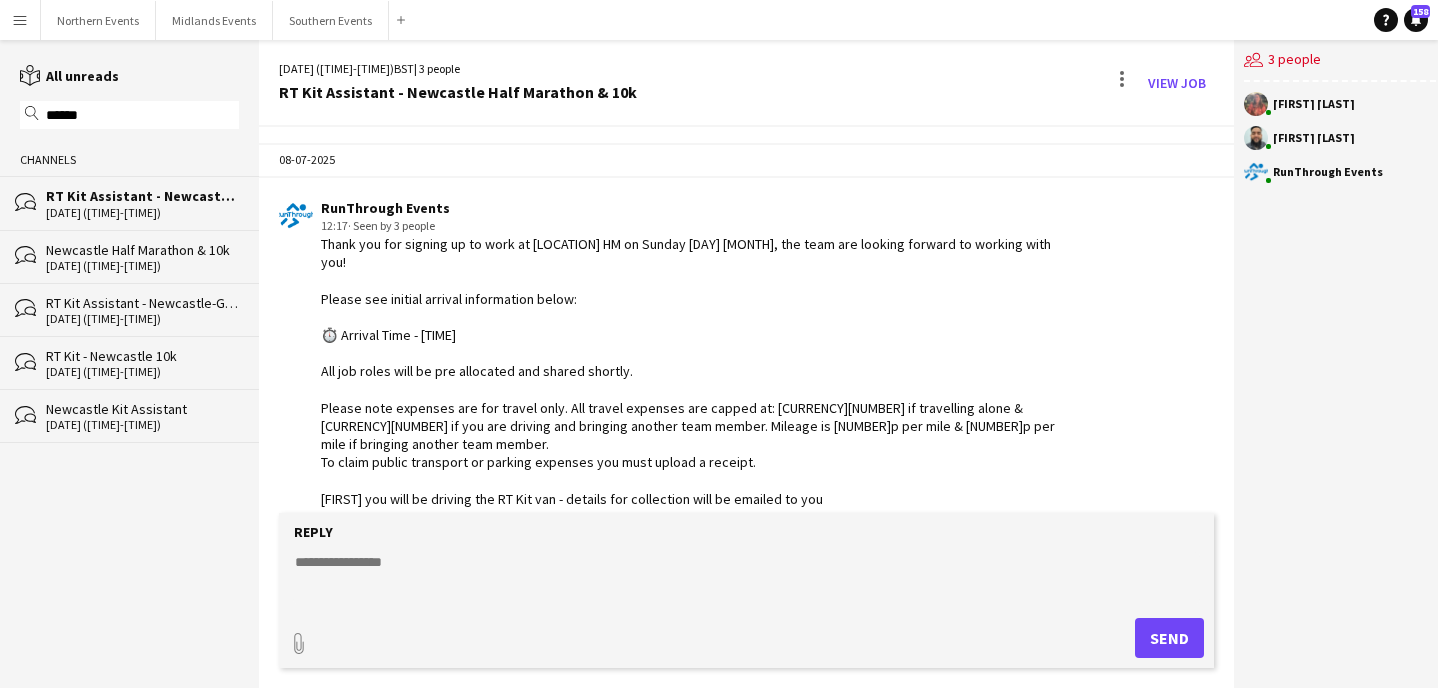 scroll, scrollTop: 524, scrollLeft: 0, axis: vertical 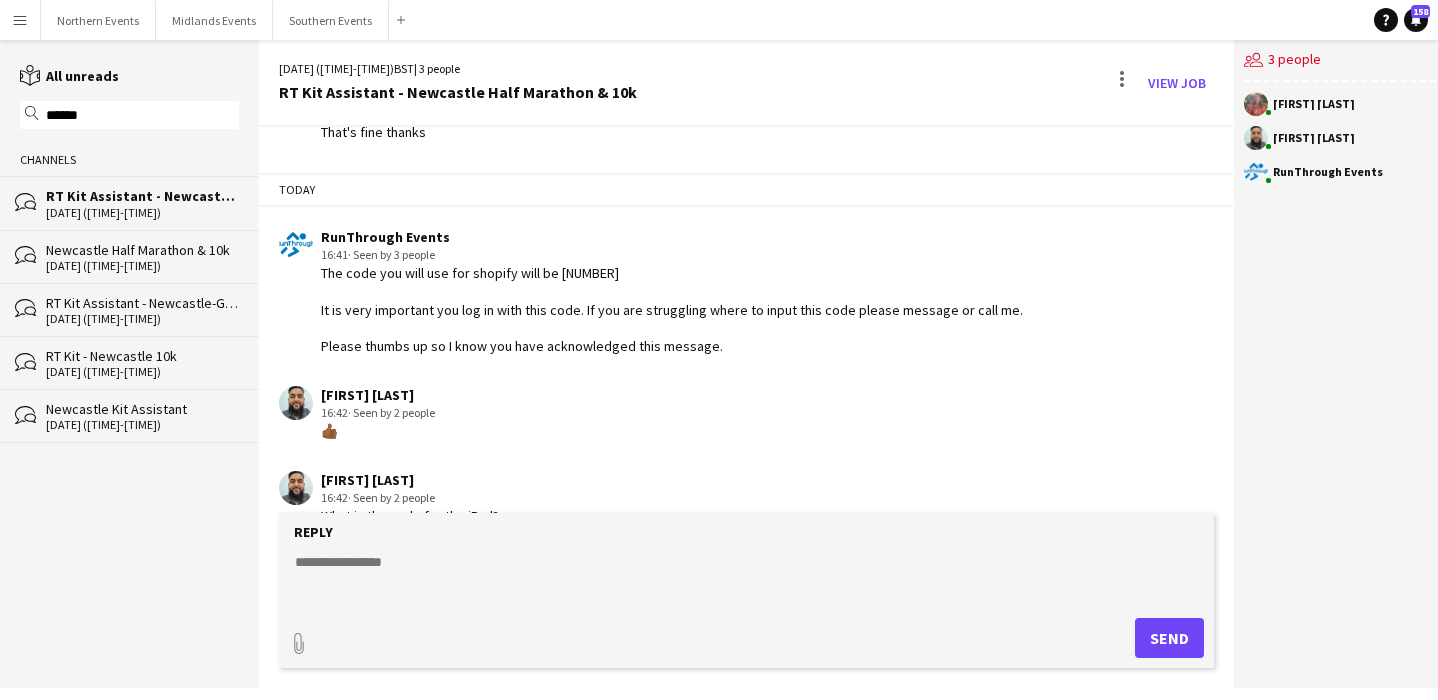 click 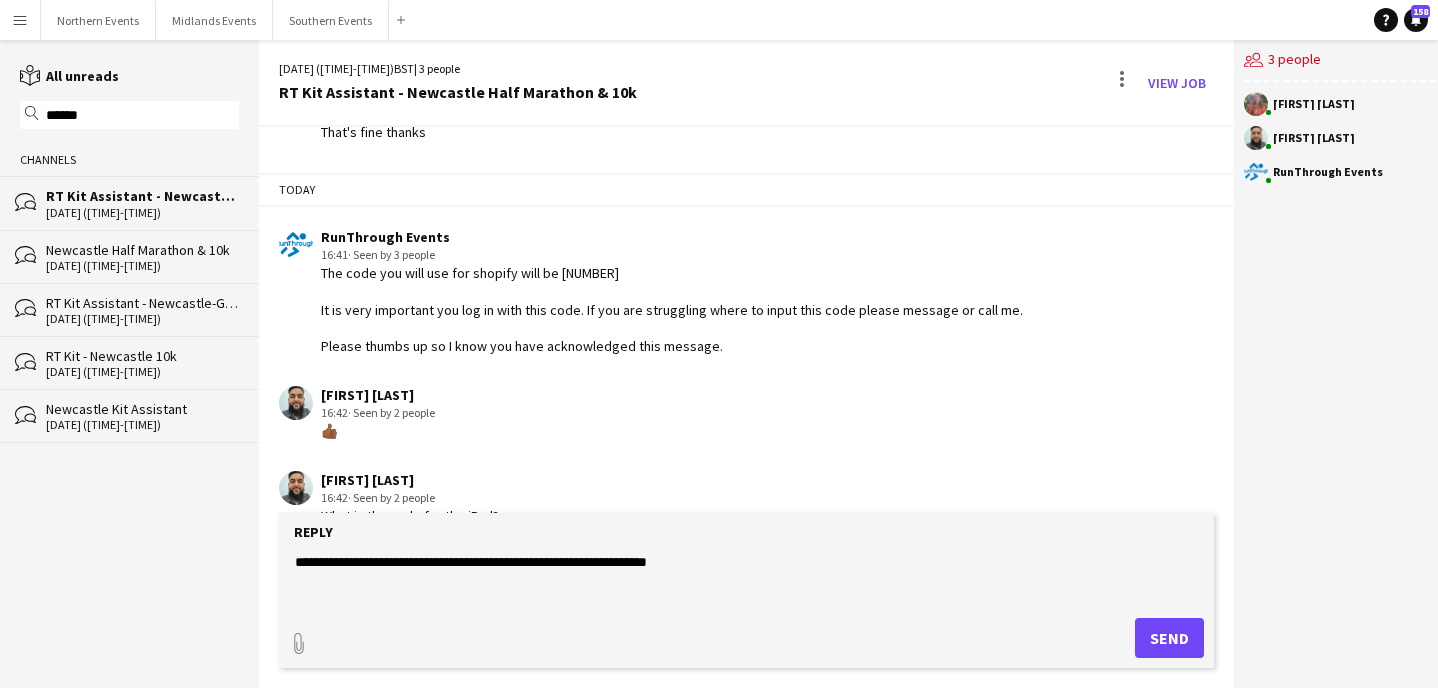 type on "**********" 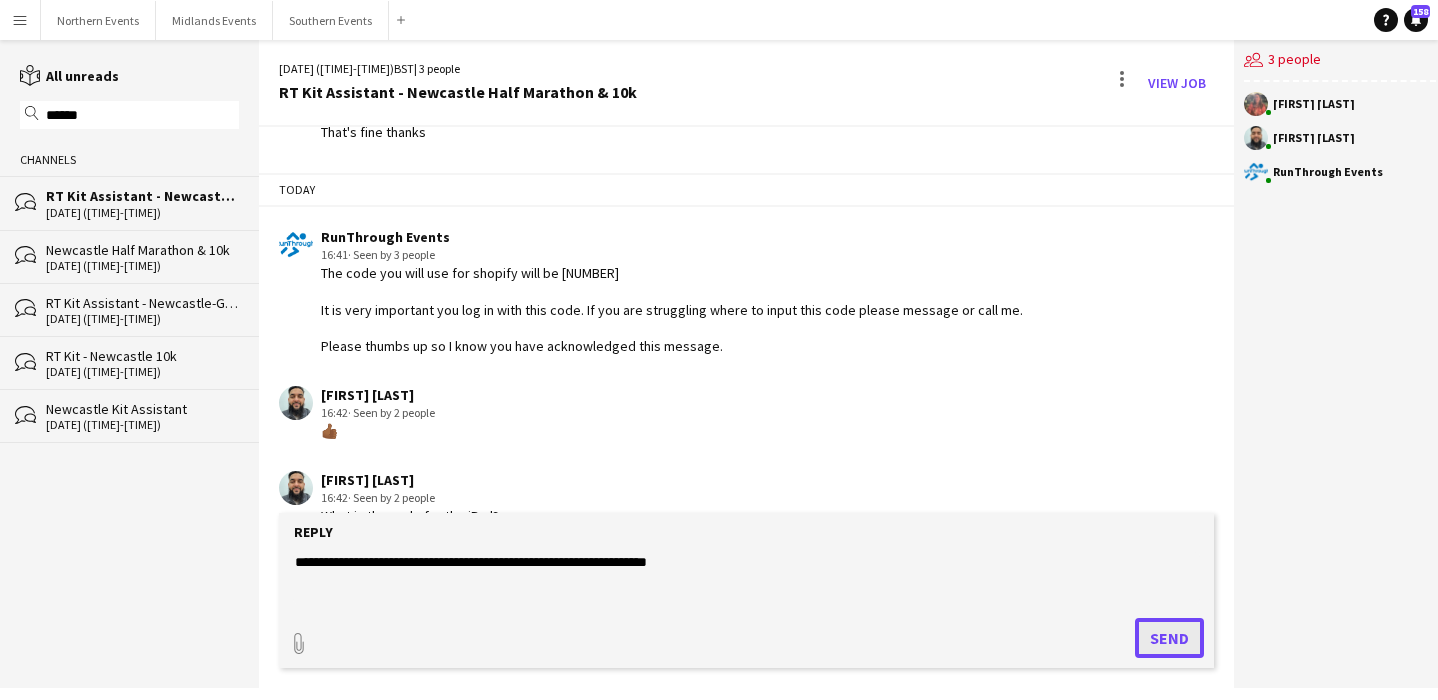 click on "Send" 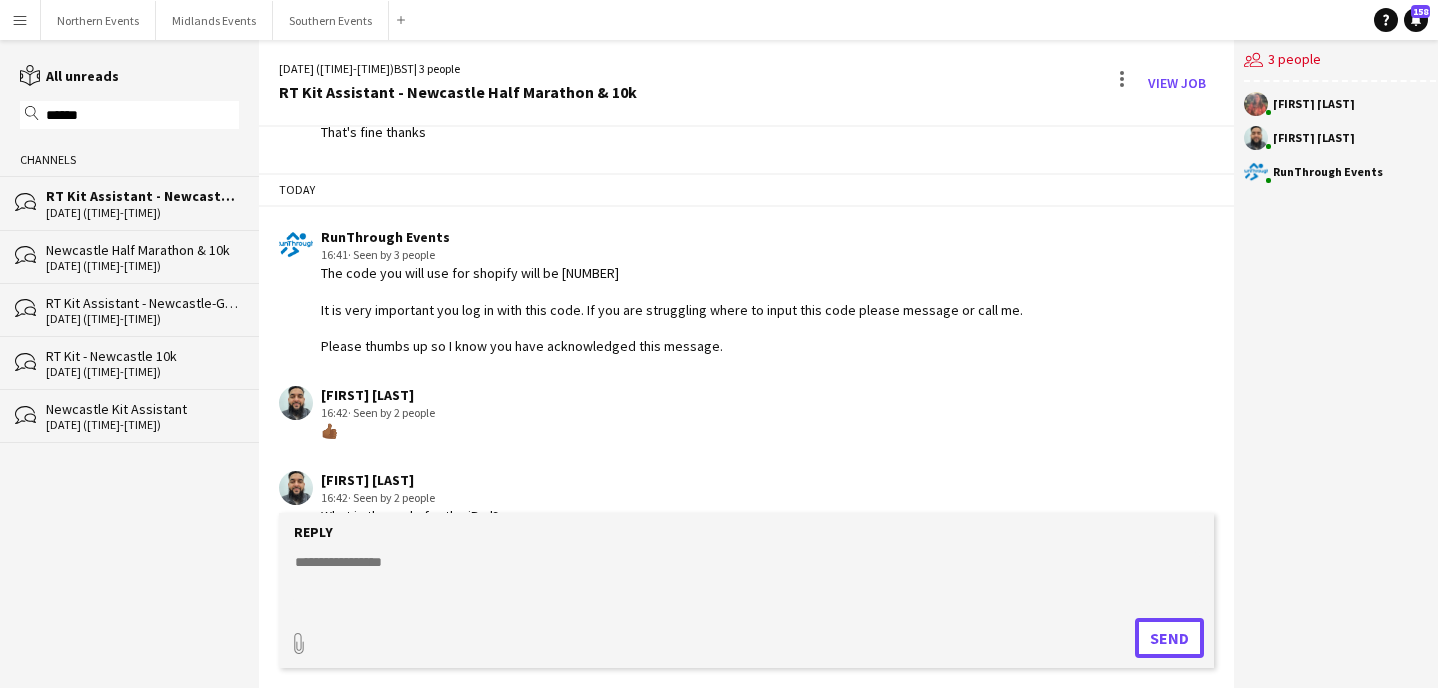 scroll, scrollTop: 609, scrollLeft: 0, axis: vertical 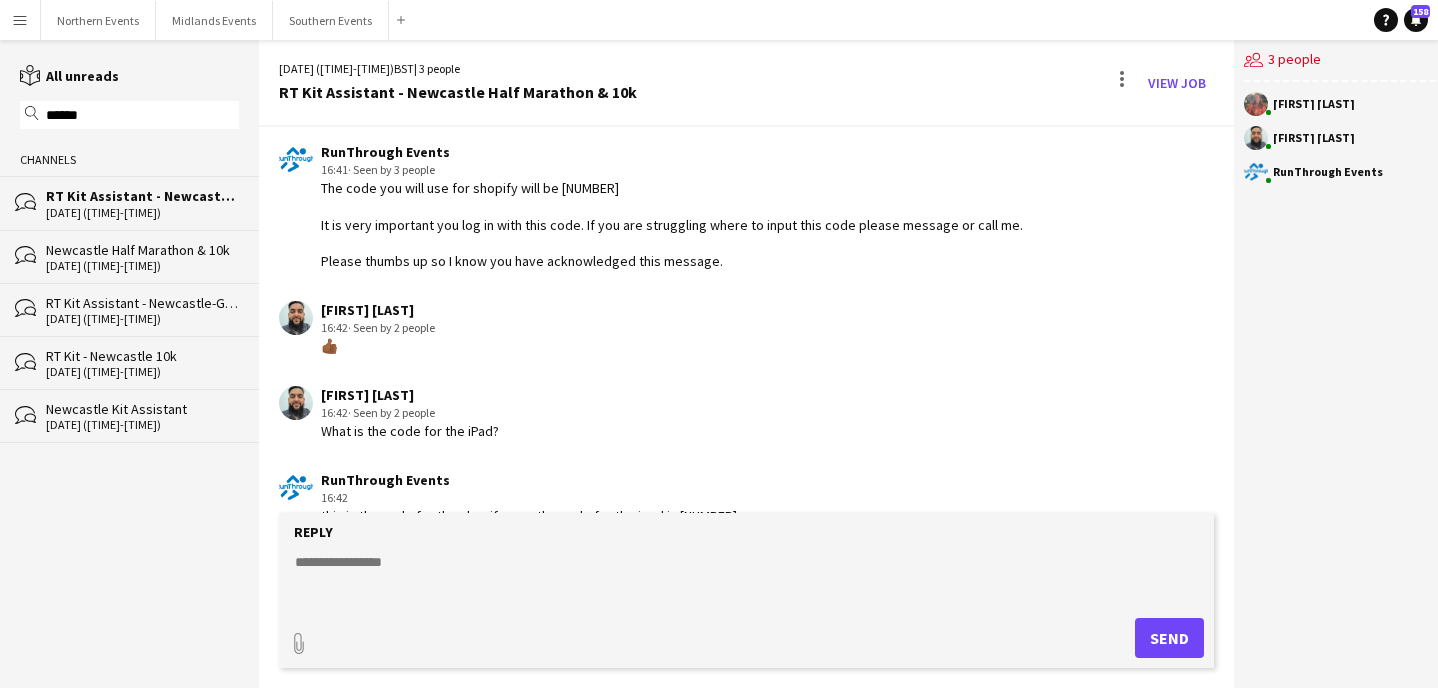 click 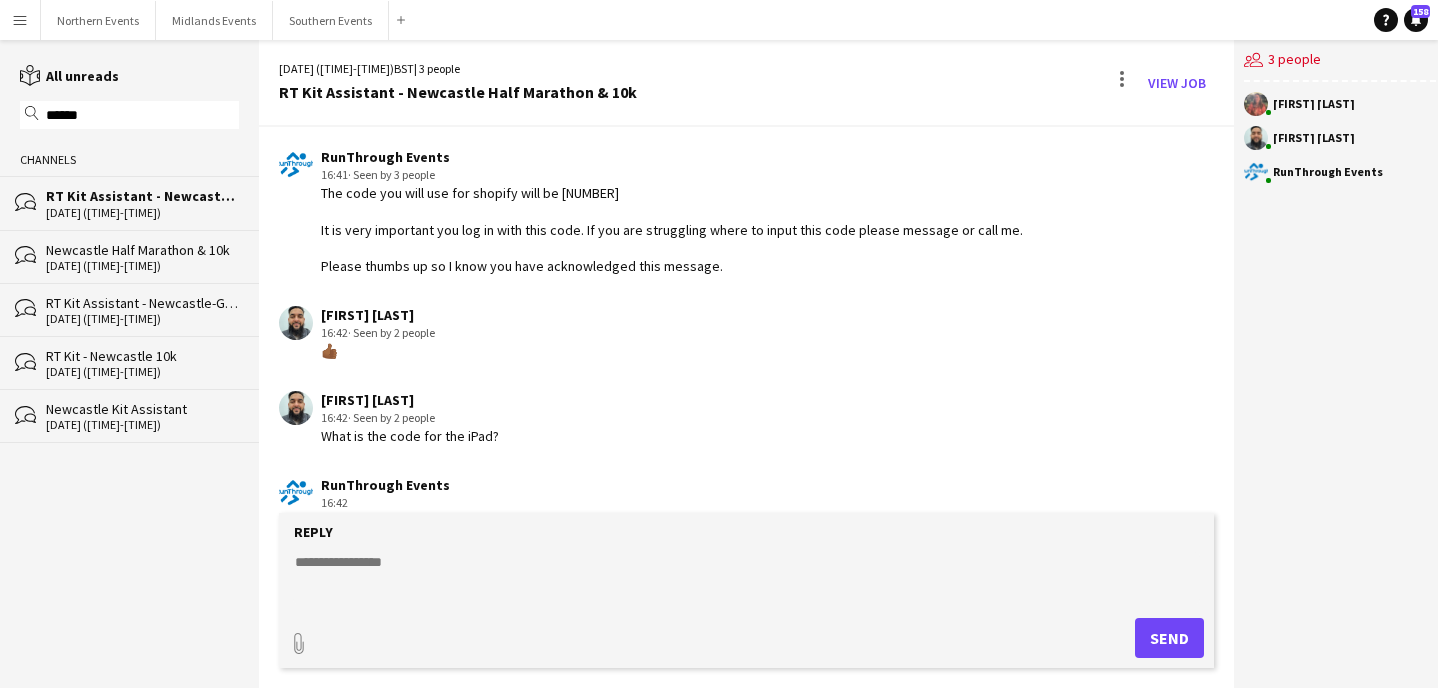 scroll, scrollTop: 694, scrollLeft: 0, axis: vertical 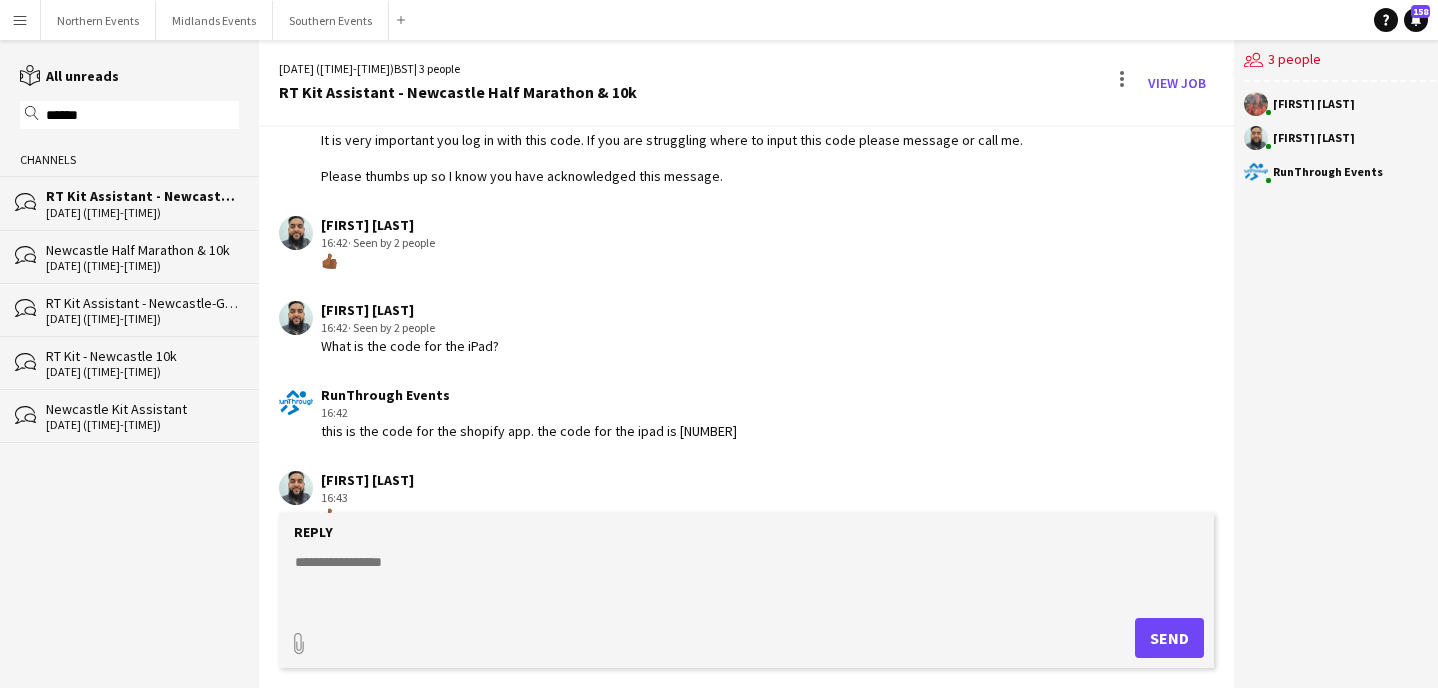 click 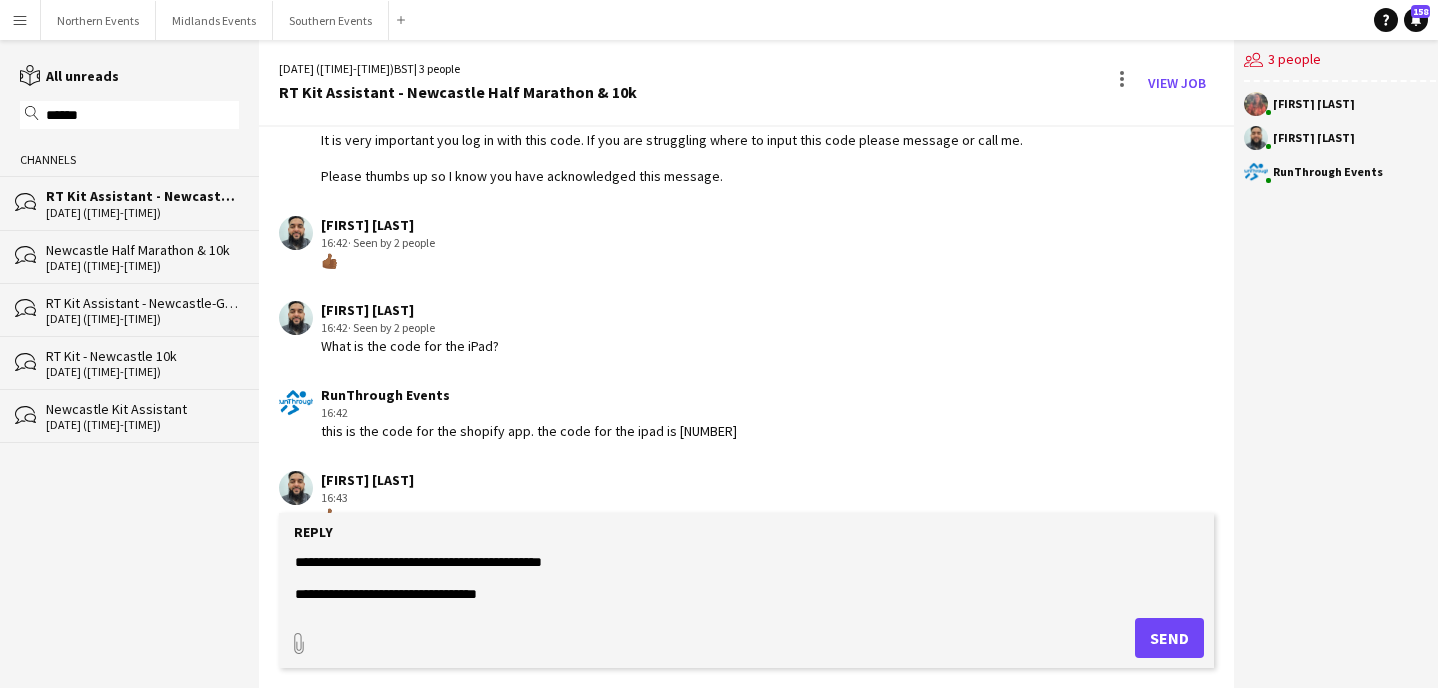 scroll, scrollTop: 707, scrollLeft: 0, axis: vertical 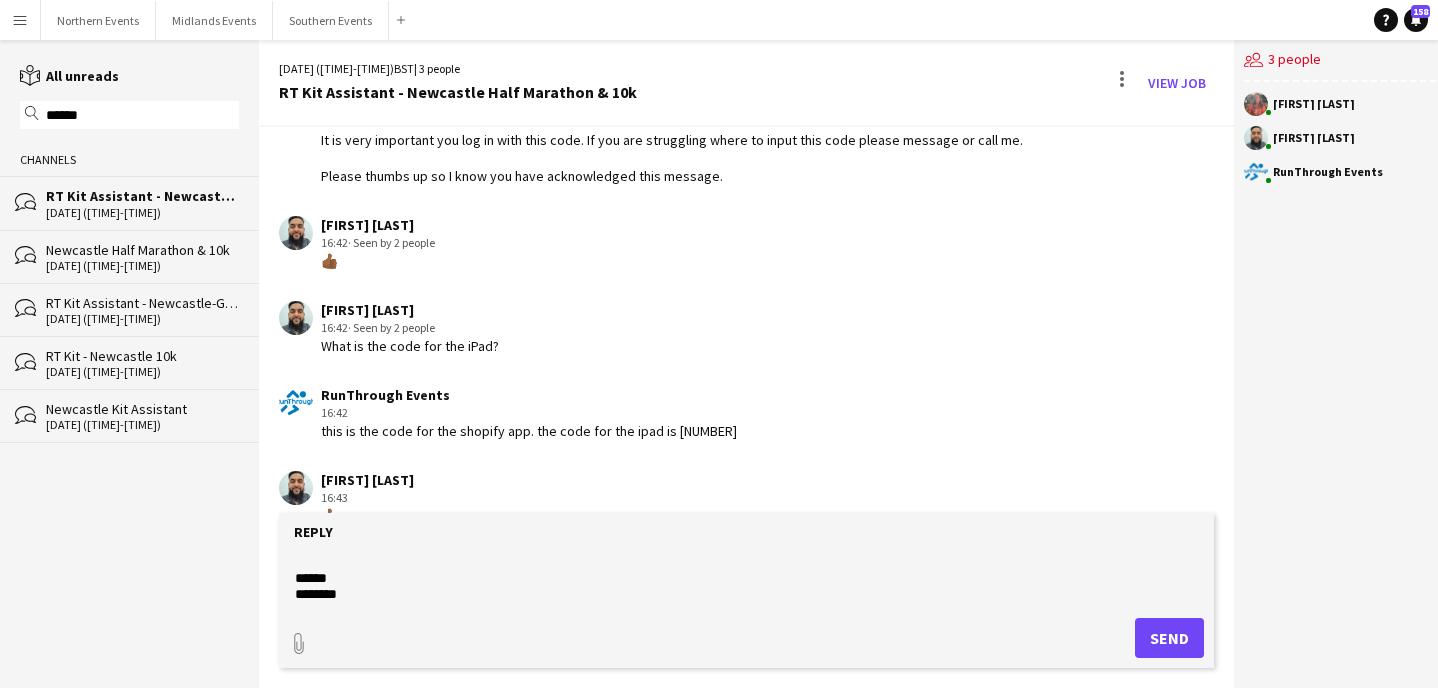 type on "**********" 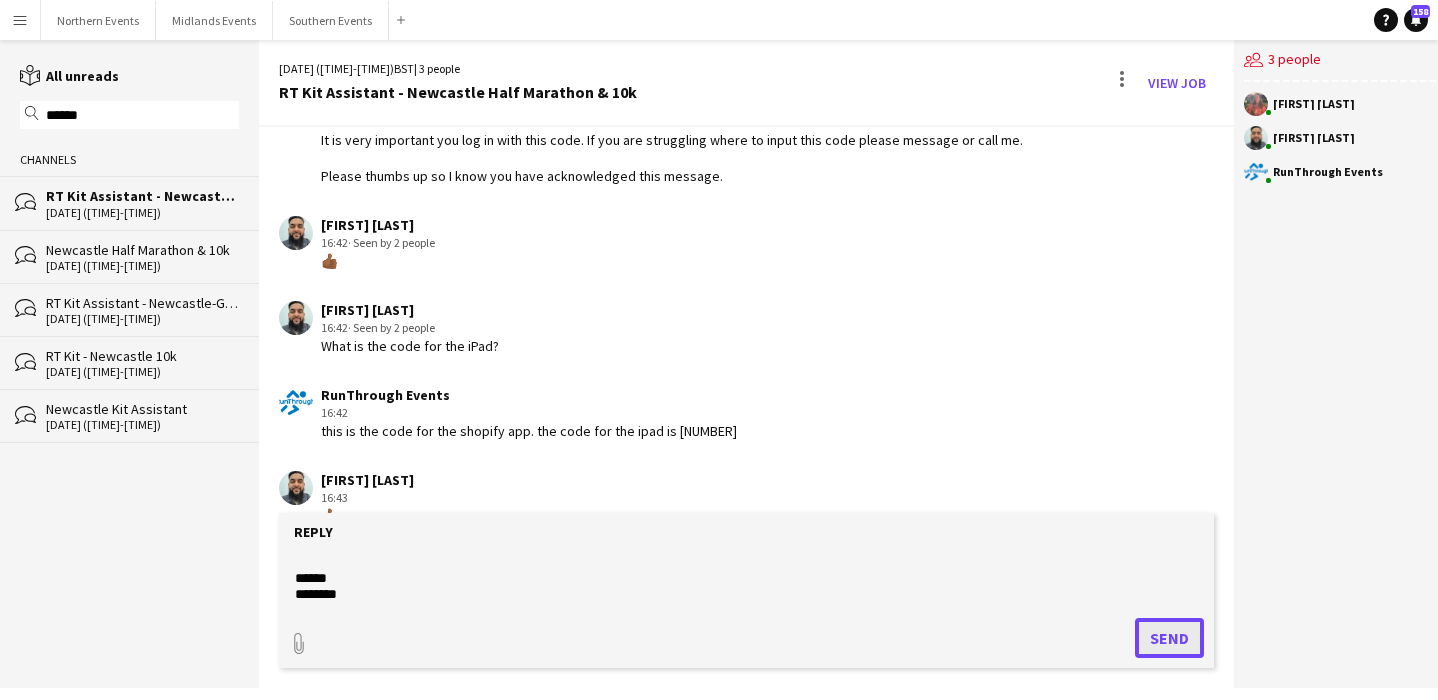 click on "Send" 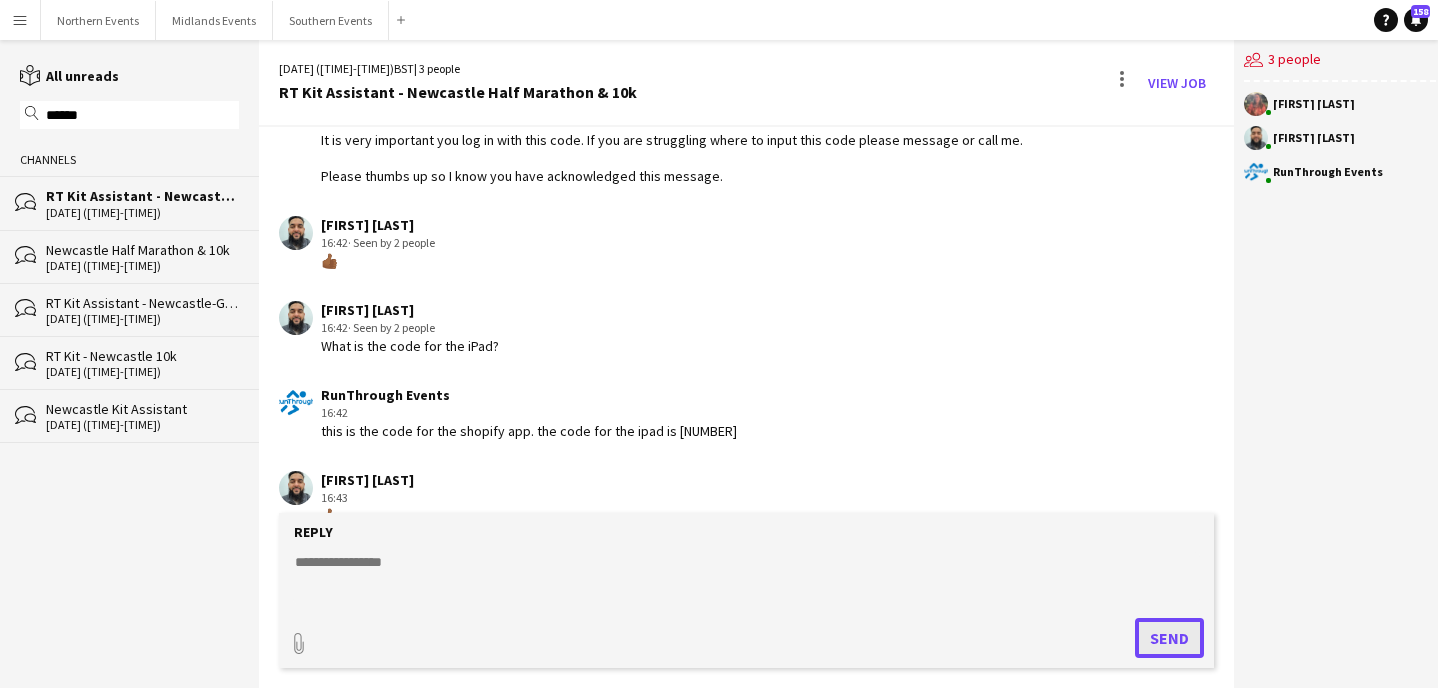 scroll, scrollTop: 0, scrollLeft: 0, axis: both 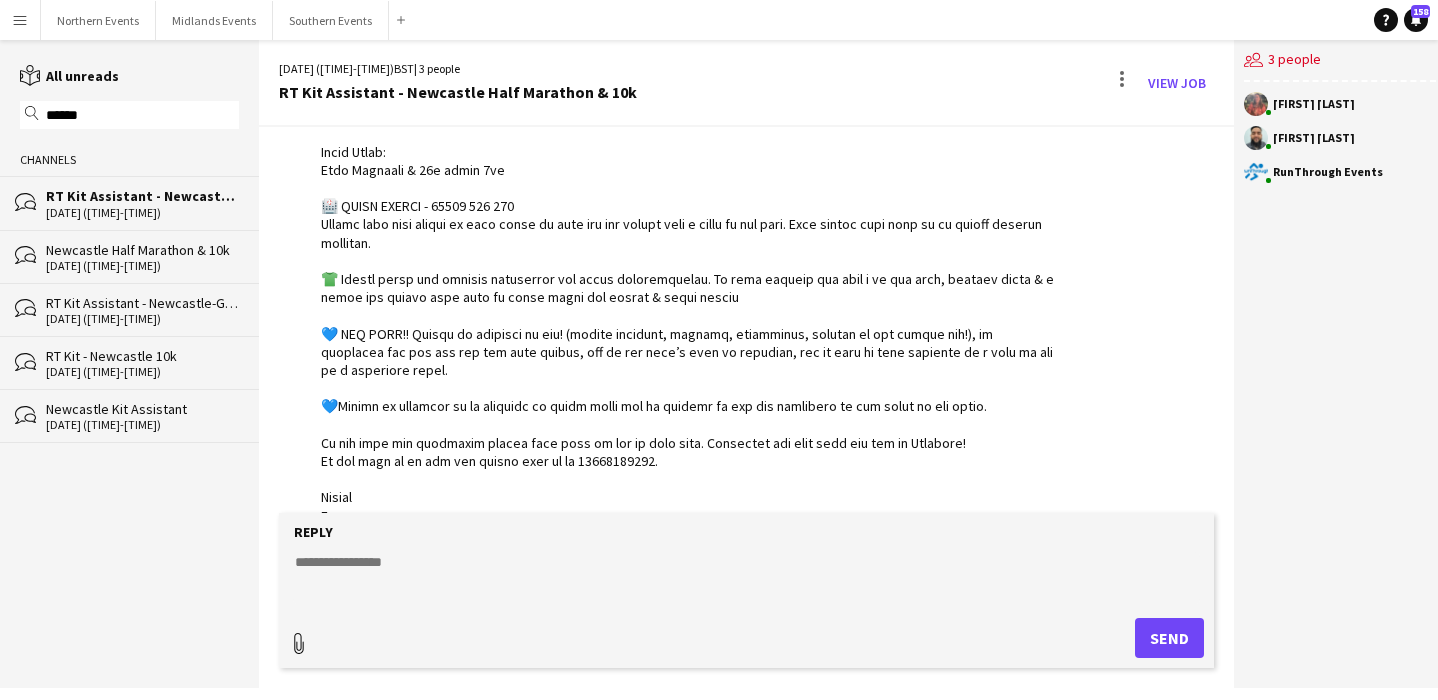 click 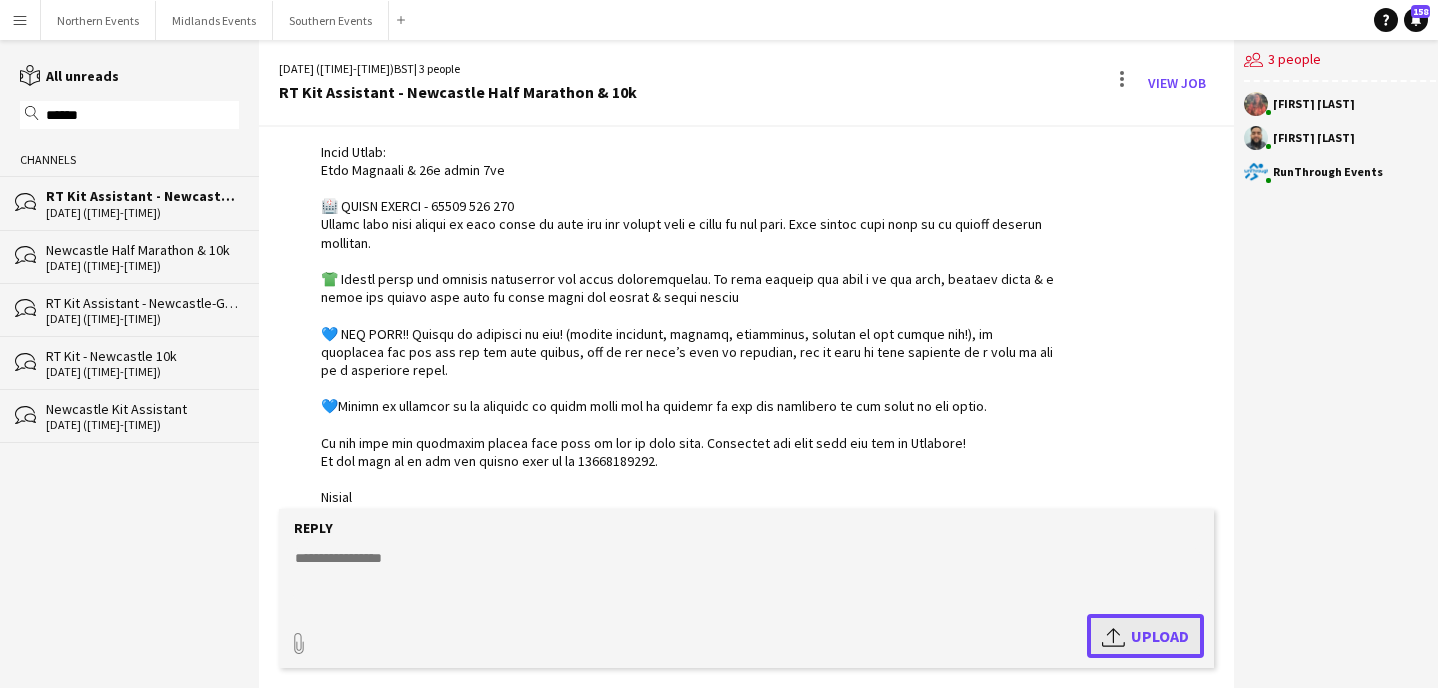 click on "Upload
Upload" 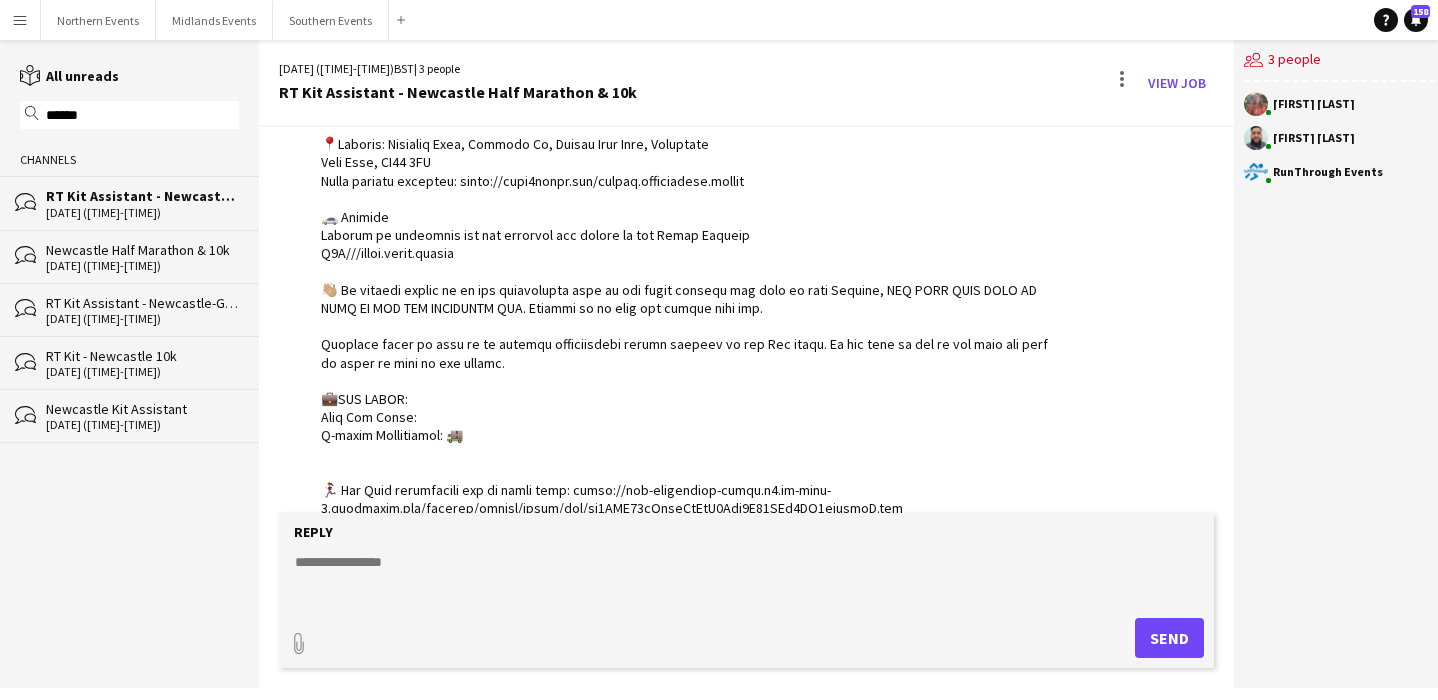 scroll, scrollTop: 1682, scrollLeft: 0, axis: vertical 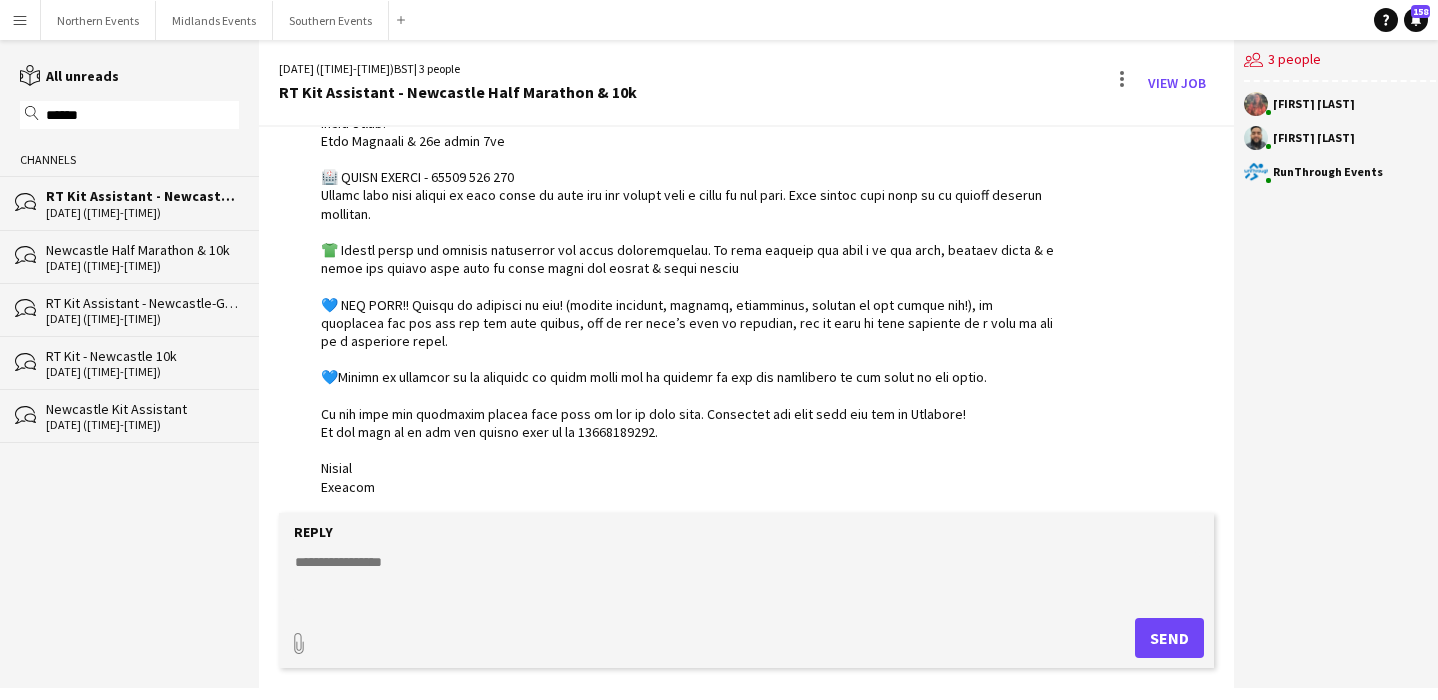 click 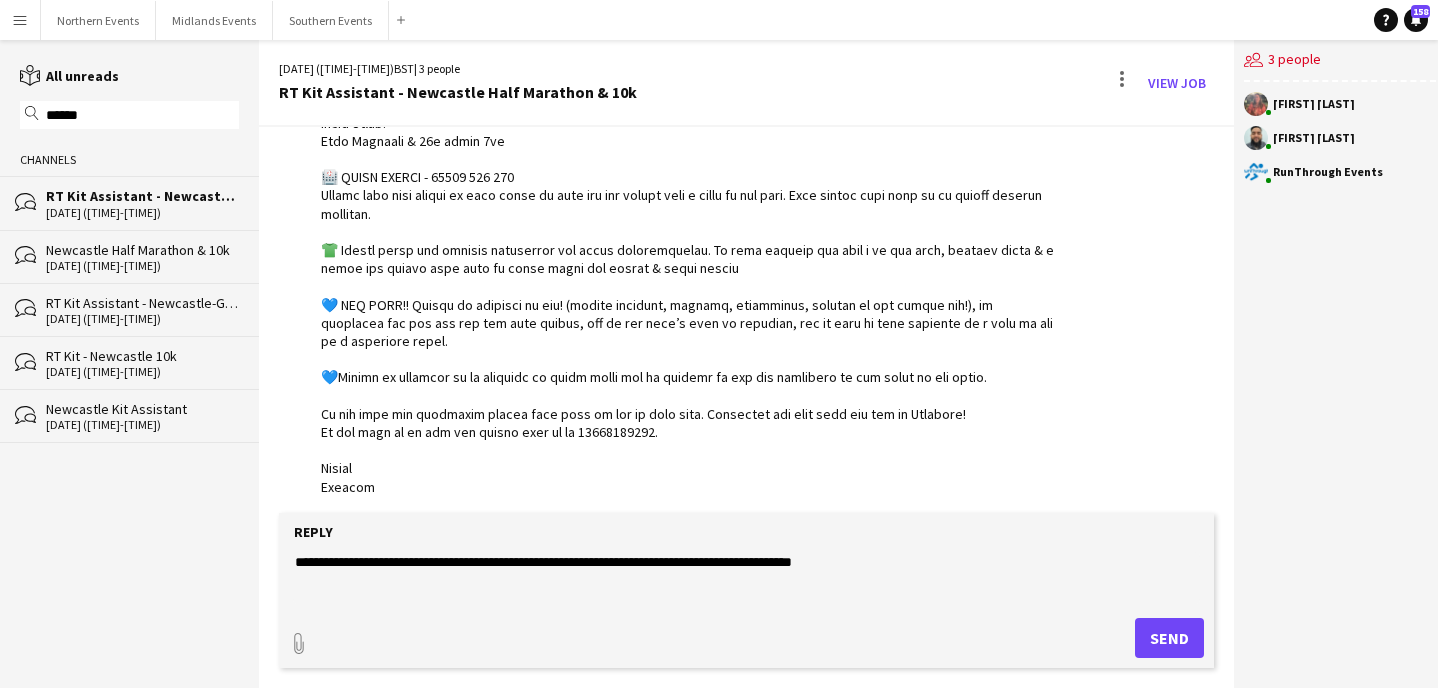 type on "**********" 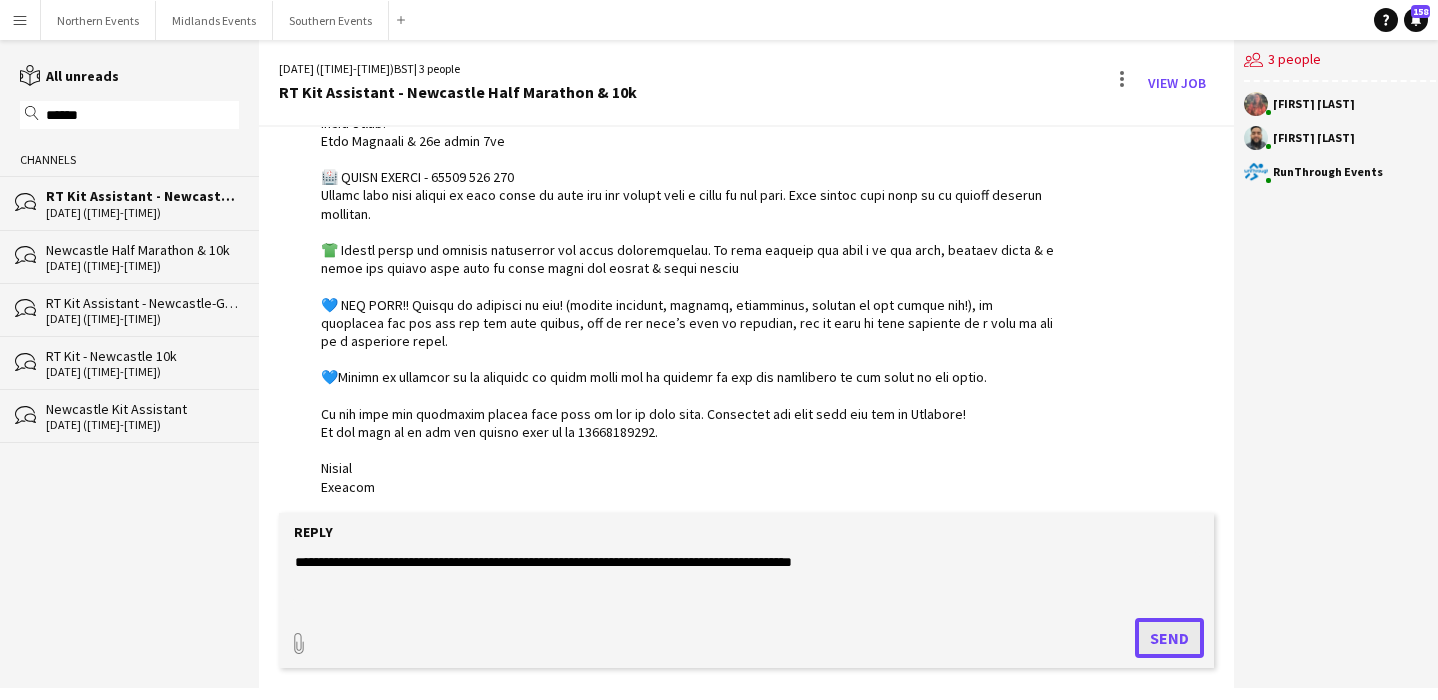 click on "Send" 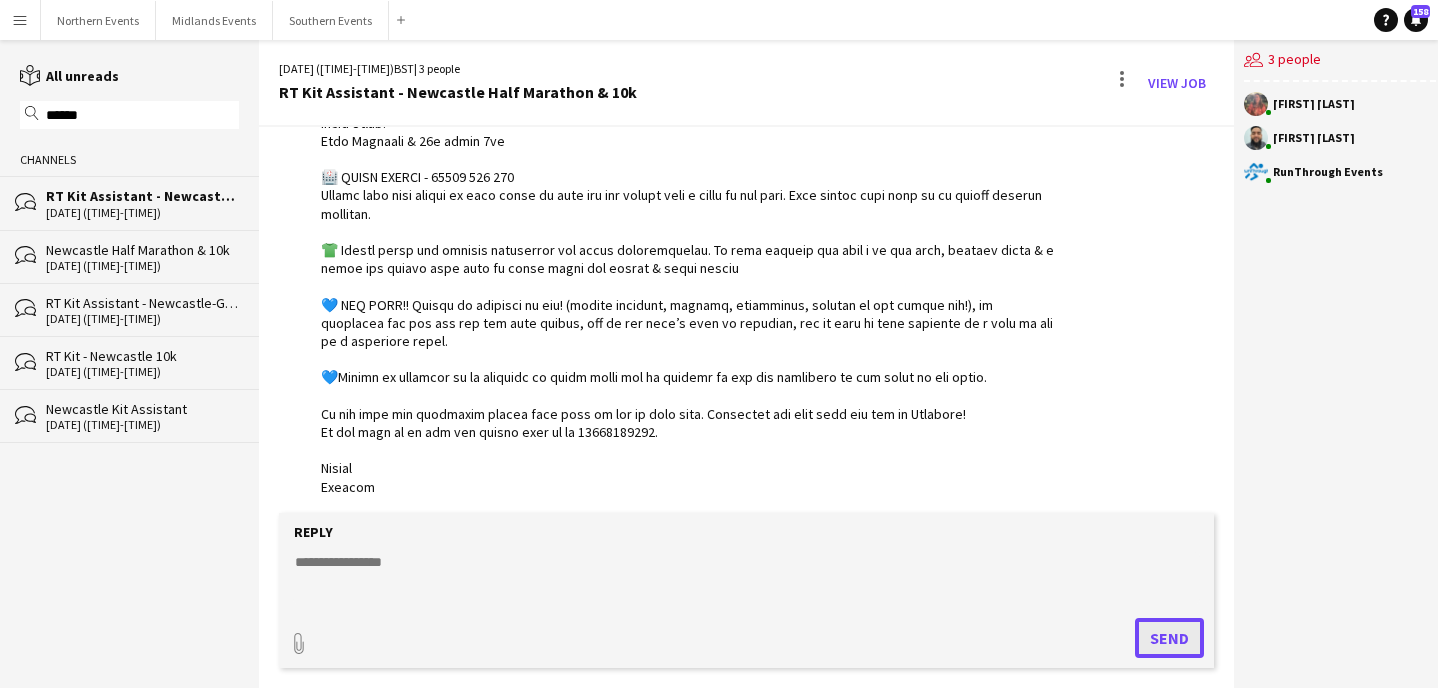 scroll, scrollTop: 1928, scrollLeft: 0, axis: vertical 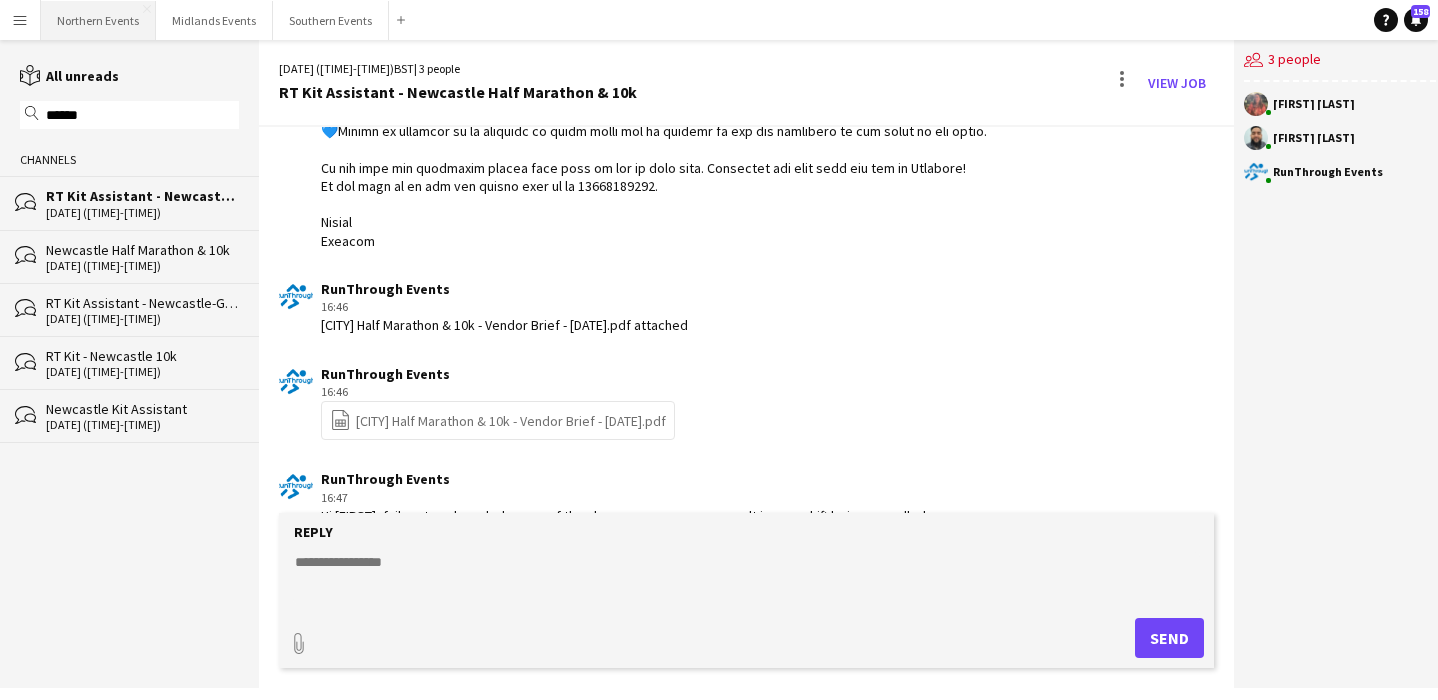 click on "Northern Events
Close" at bounding box center (98, 20) 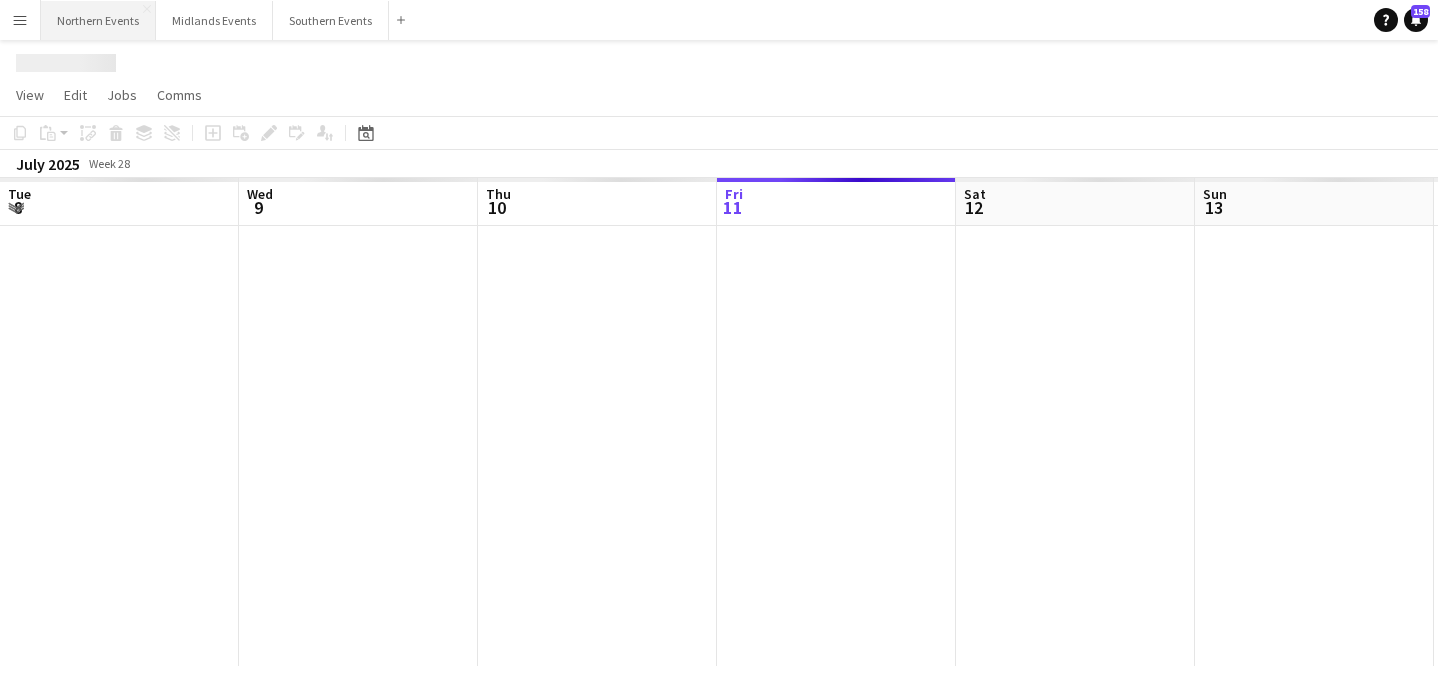 scroll, scrollTop: 0, scrollLeft: 478, axis: horizontal 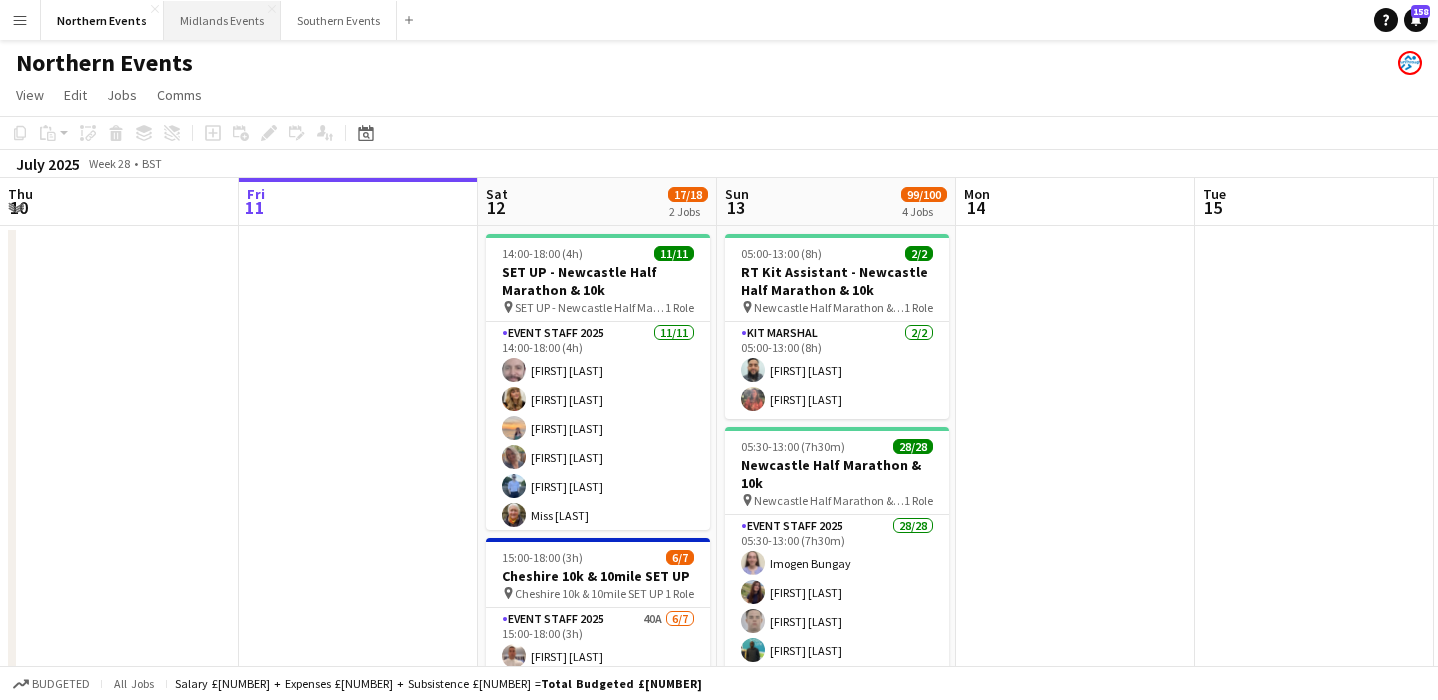click on "Midlands Events
Close" at bounding box center (222, 20) 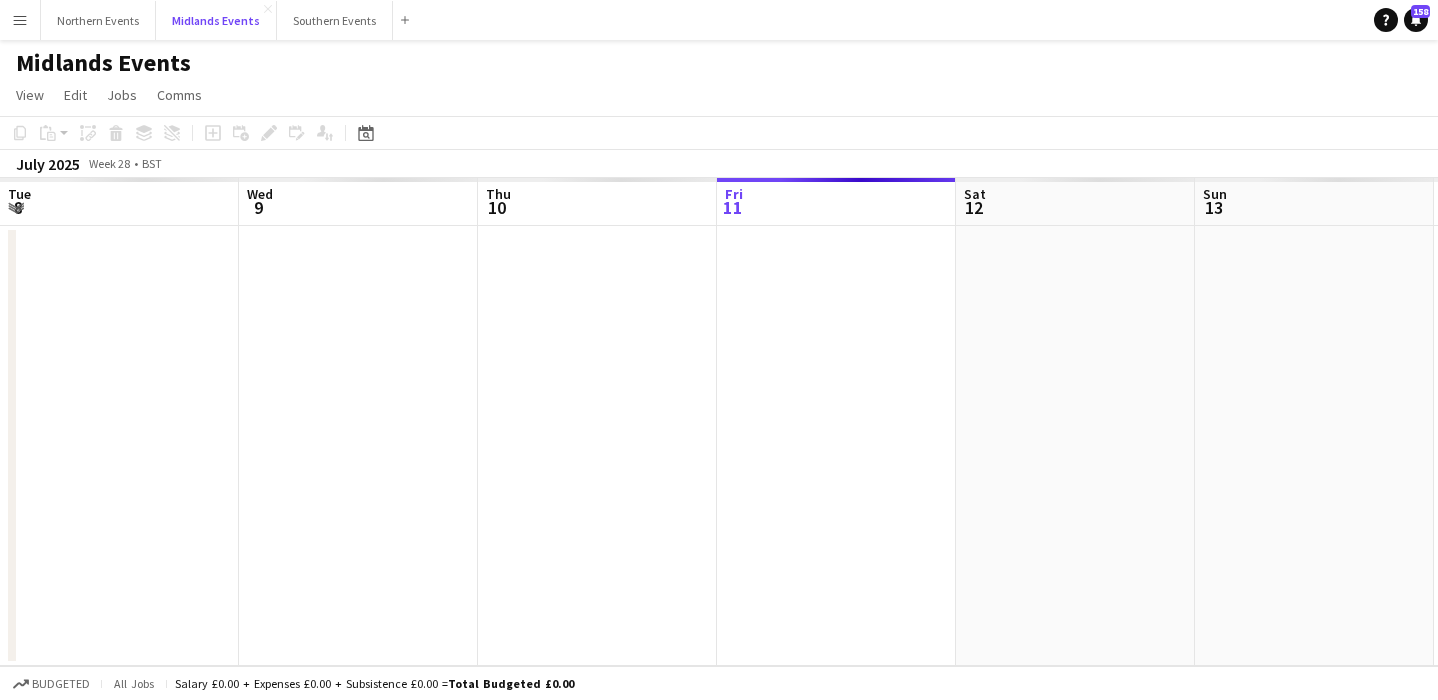 scroll, scrollTop: 0, scrollLeft: 478, axis: horizontal 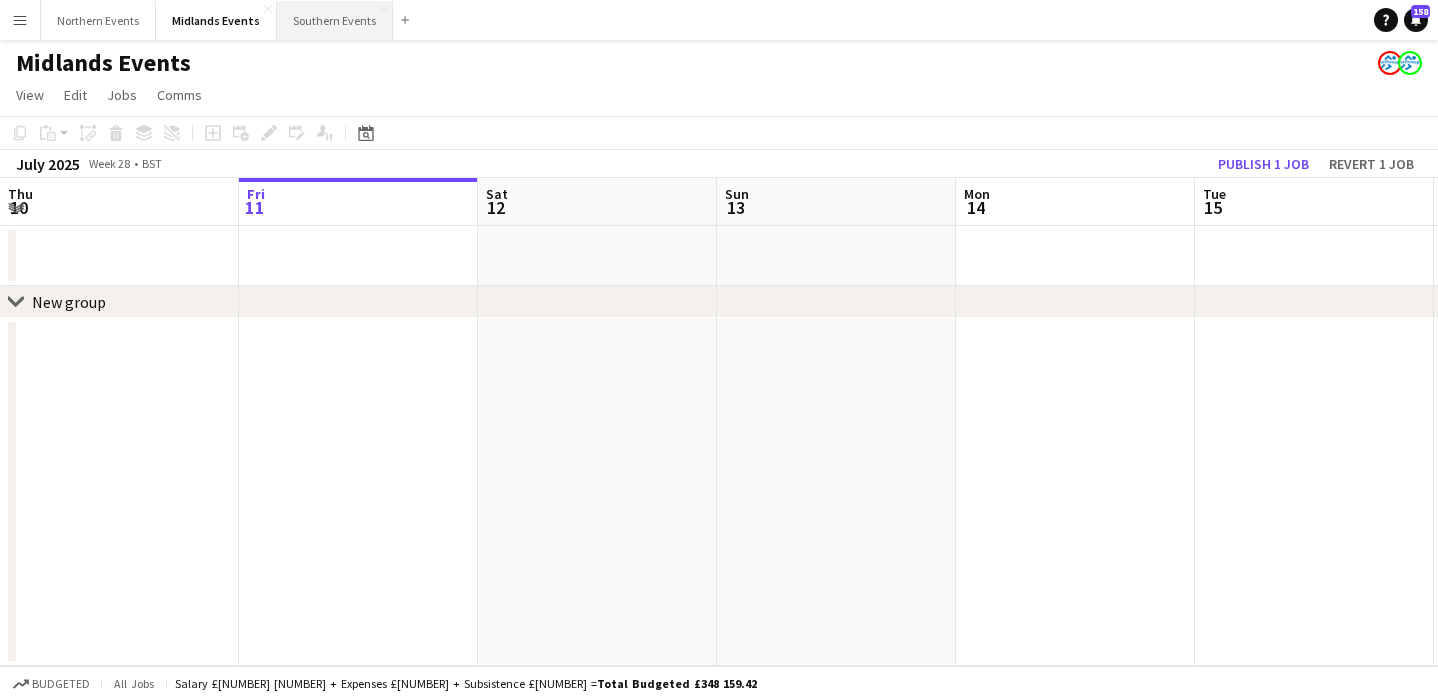 click on "Southern Events
Close" at bounding box center (335, 20) 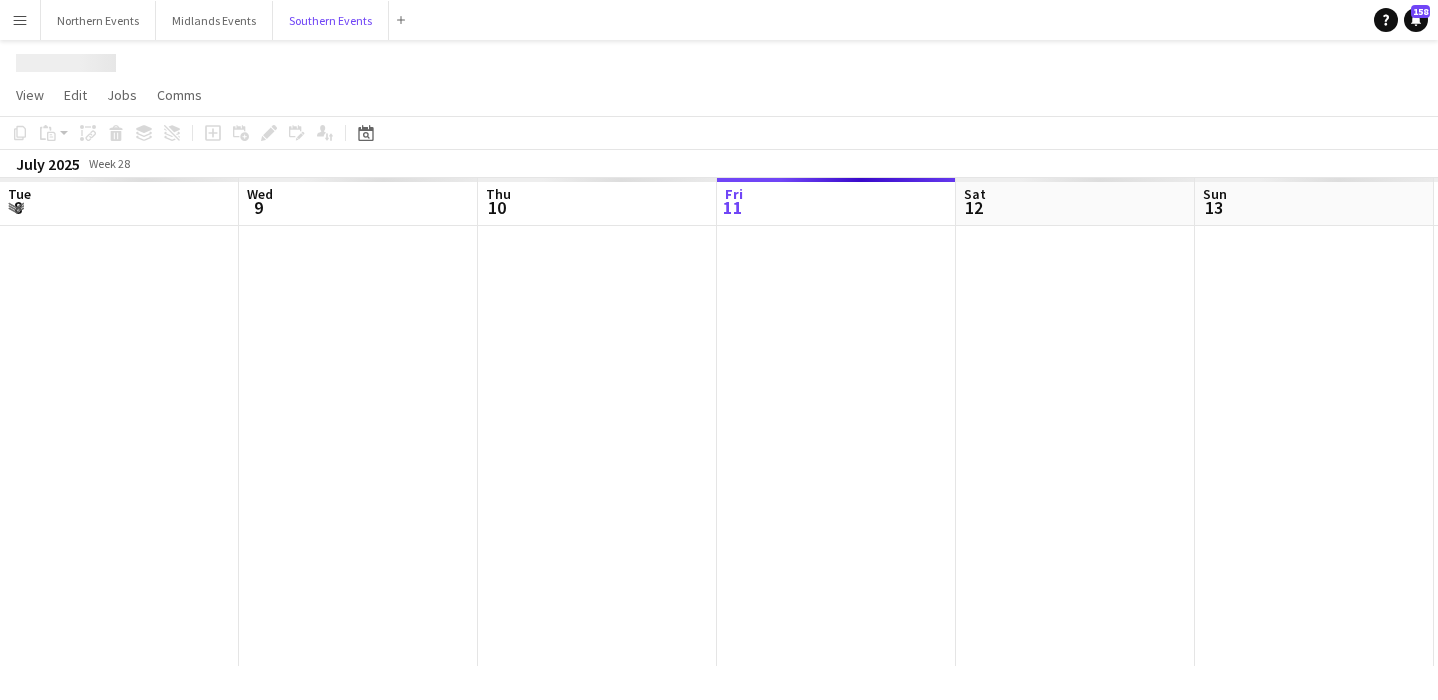 scroll, scrollTop: 0, scrollLeft: 478, axis: horizontal 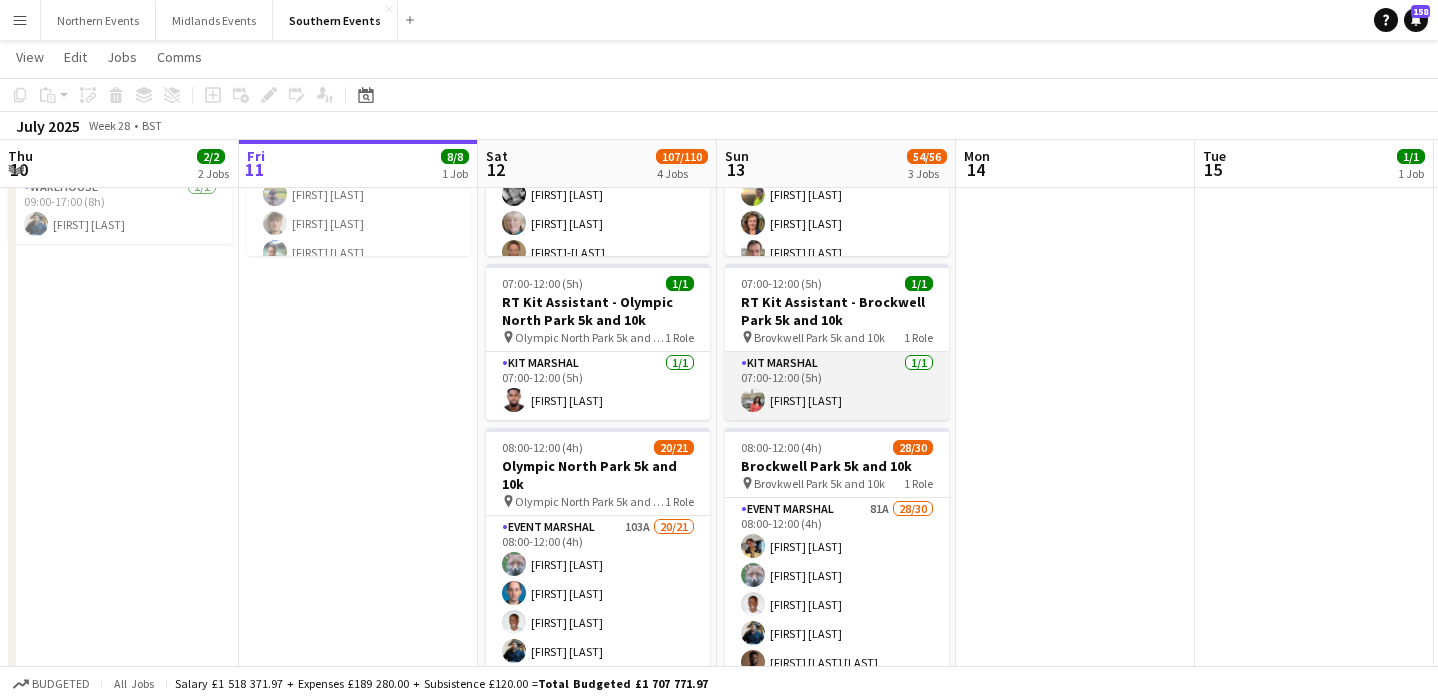 click on "Kit Marshal   1/1   [TIME]-[TIME] ([TIME])
[FIRST] [LAST]" at bounding box center (837, 386) 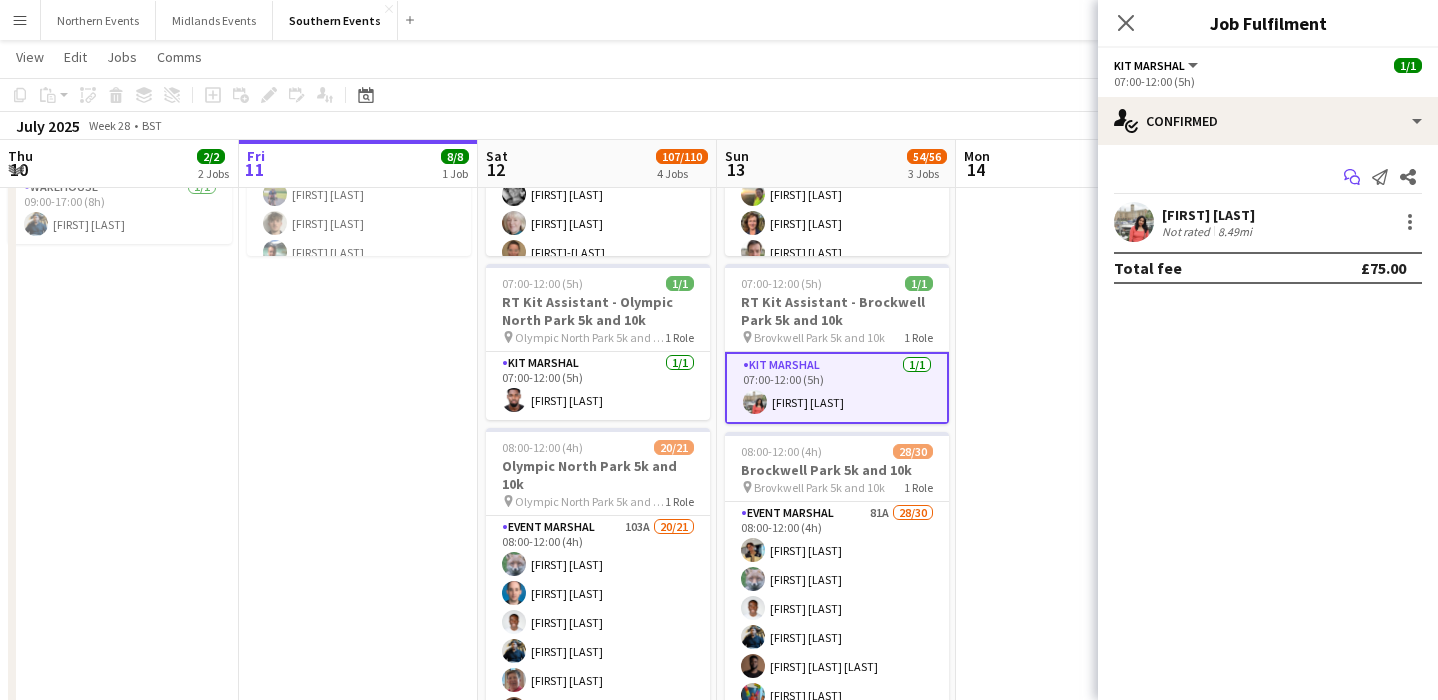 click 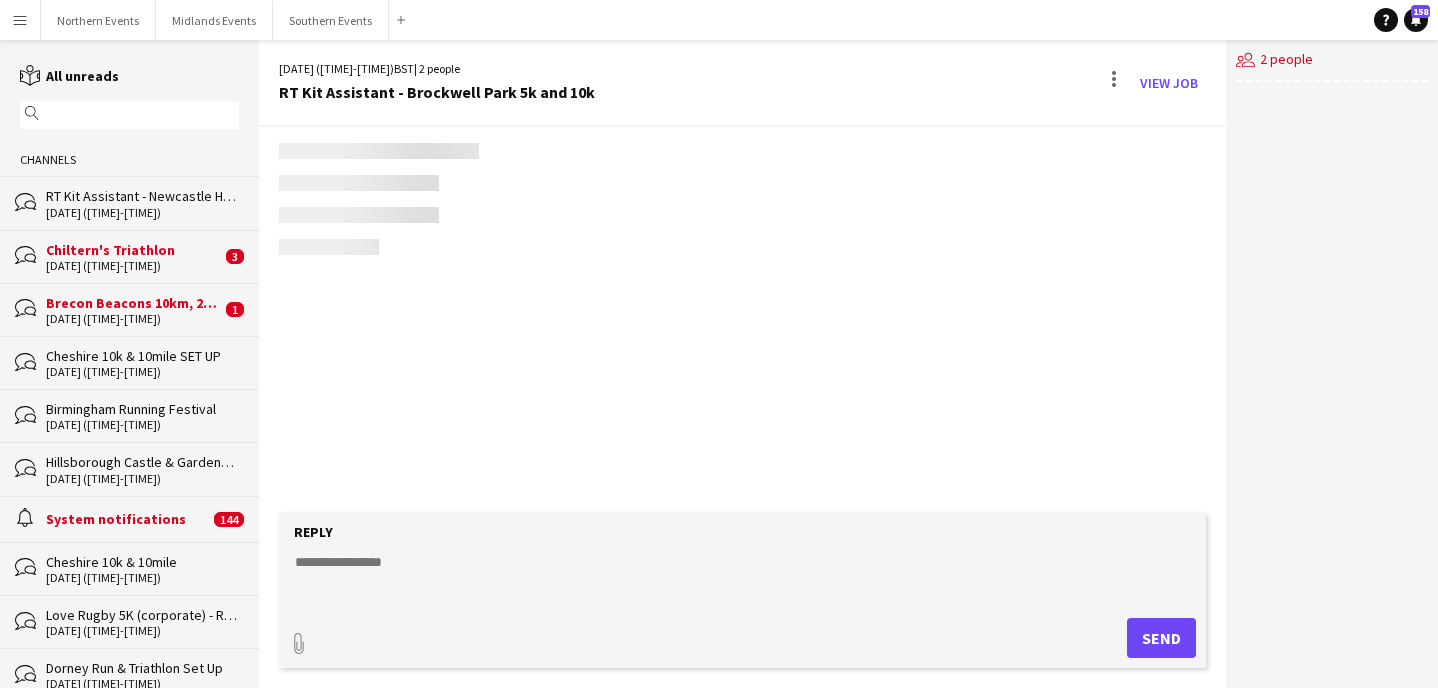 scroll, scrollTop: 0, scrollLeft: 0, axis: both 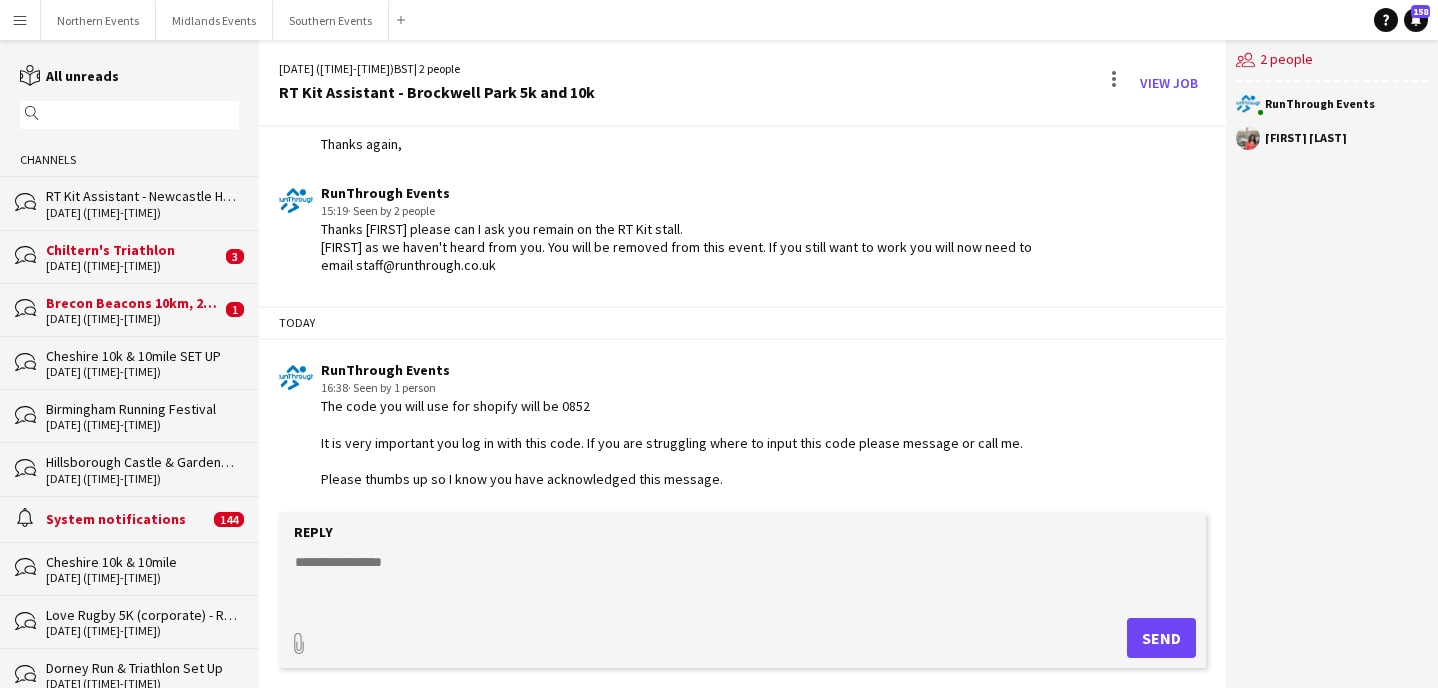 click on "RT Kit Assistant - Newcastle Half Marathon & 10k" 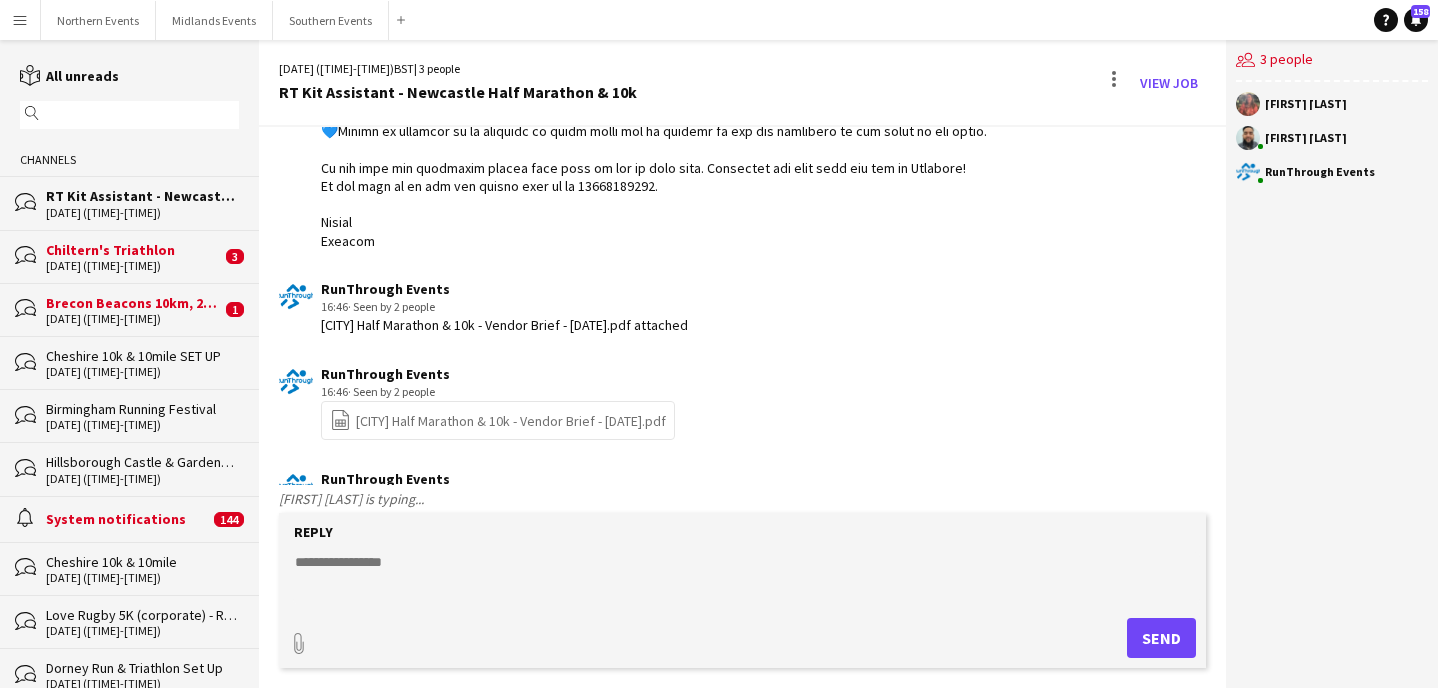 scroll, scrollTop: 1957, scrollLeft: 0, axis: vertical 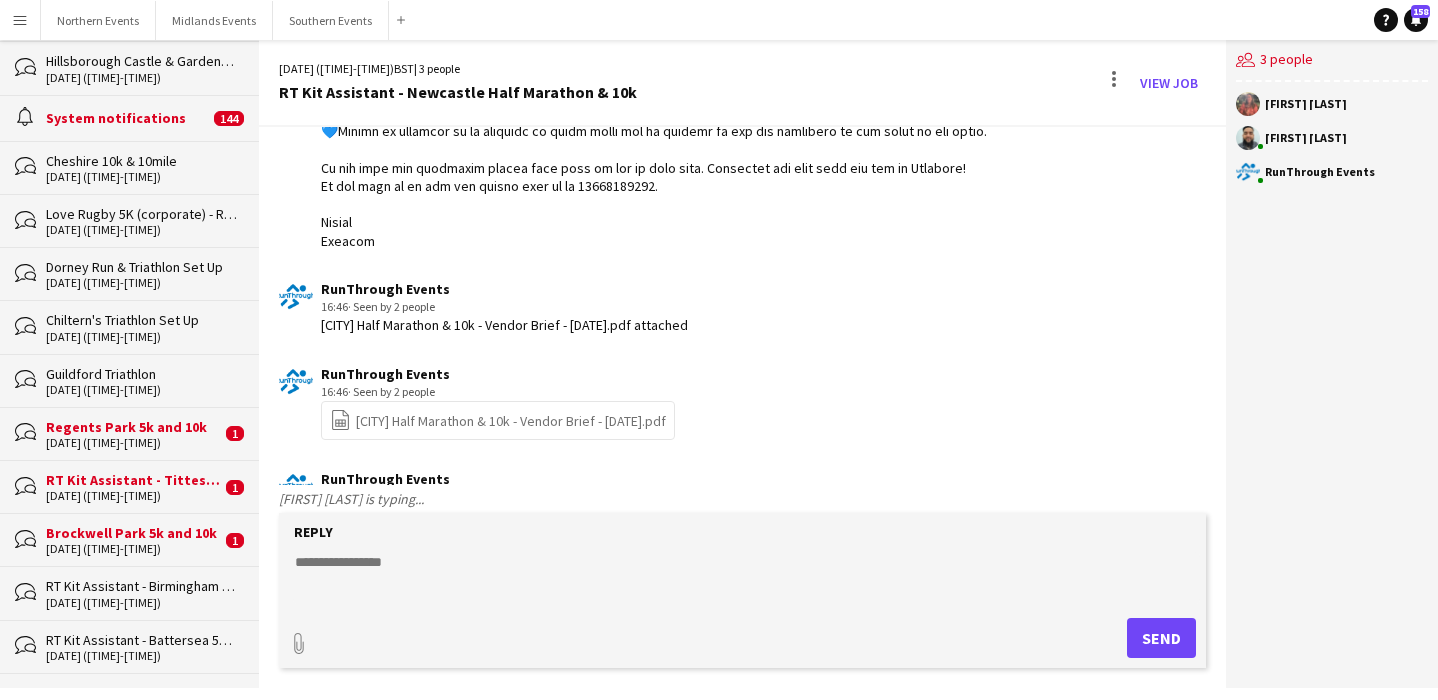 click on "[DATE] ([TIME]-[TIME])" 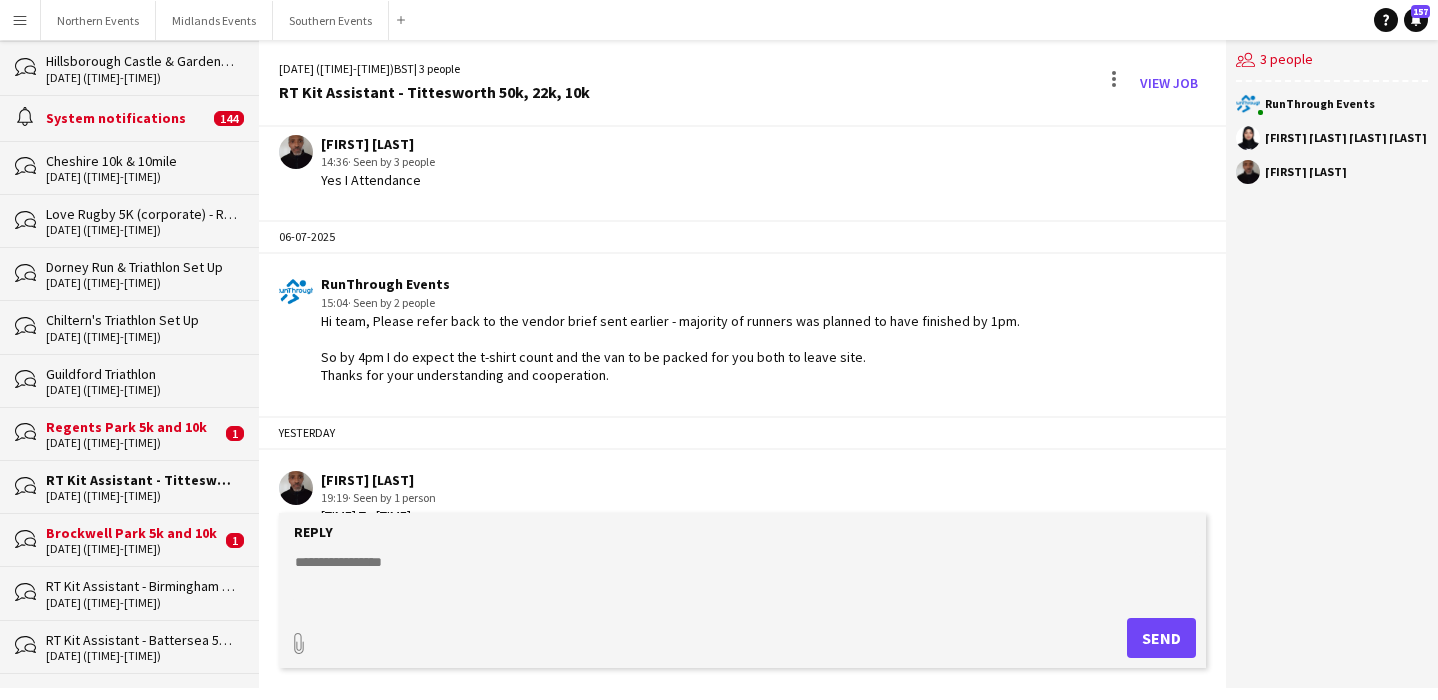 scroll, scrollTop: 1617, scrollLeft: 0, axis: vertical 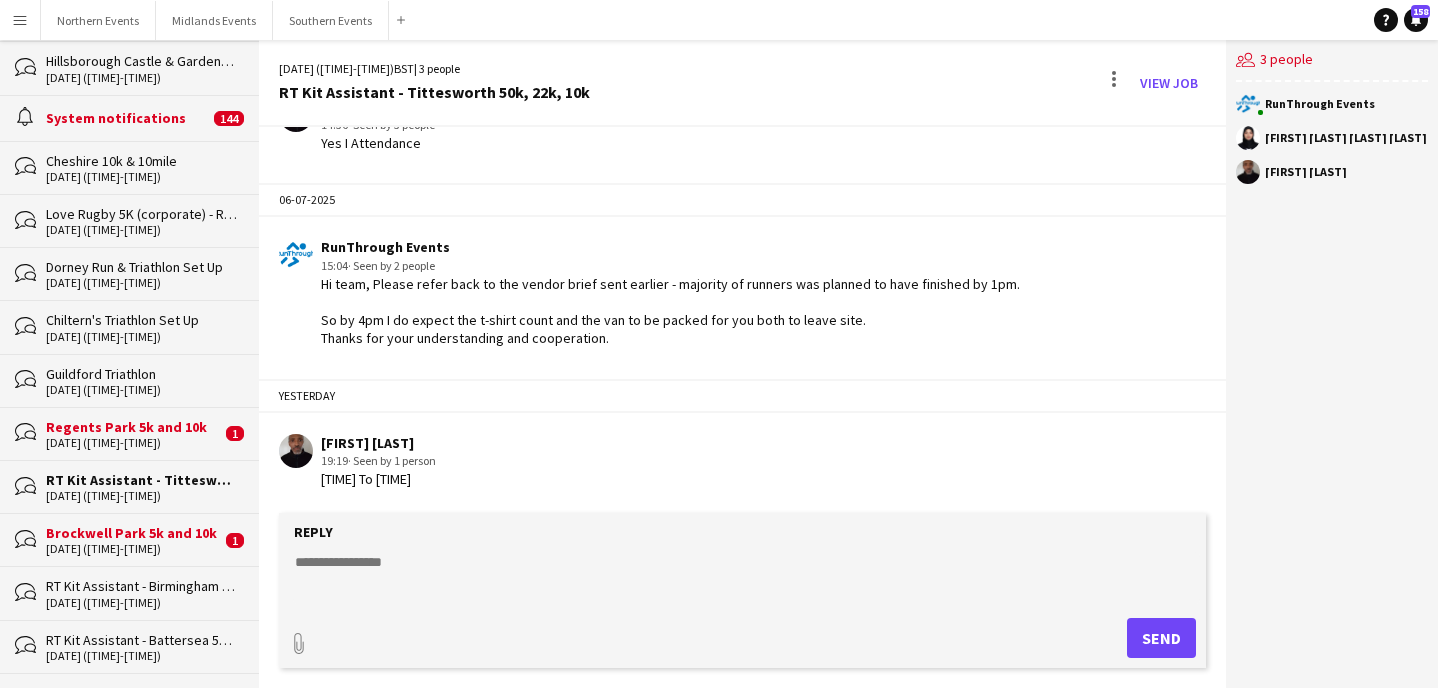 click on "Brockwell Park 5k and 10k" 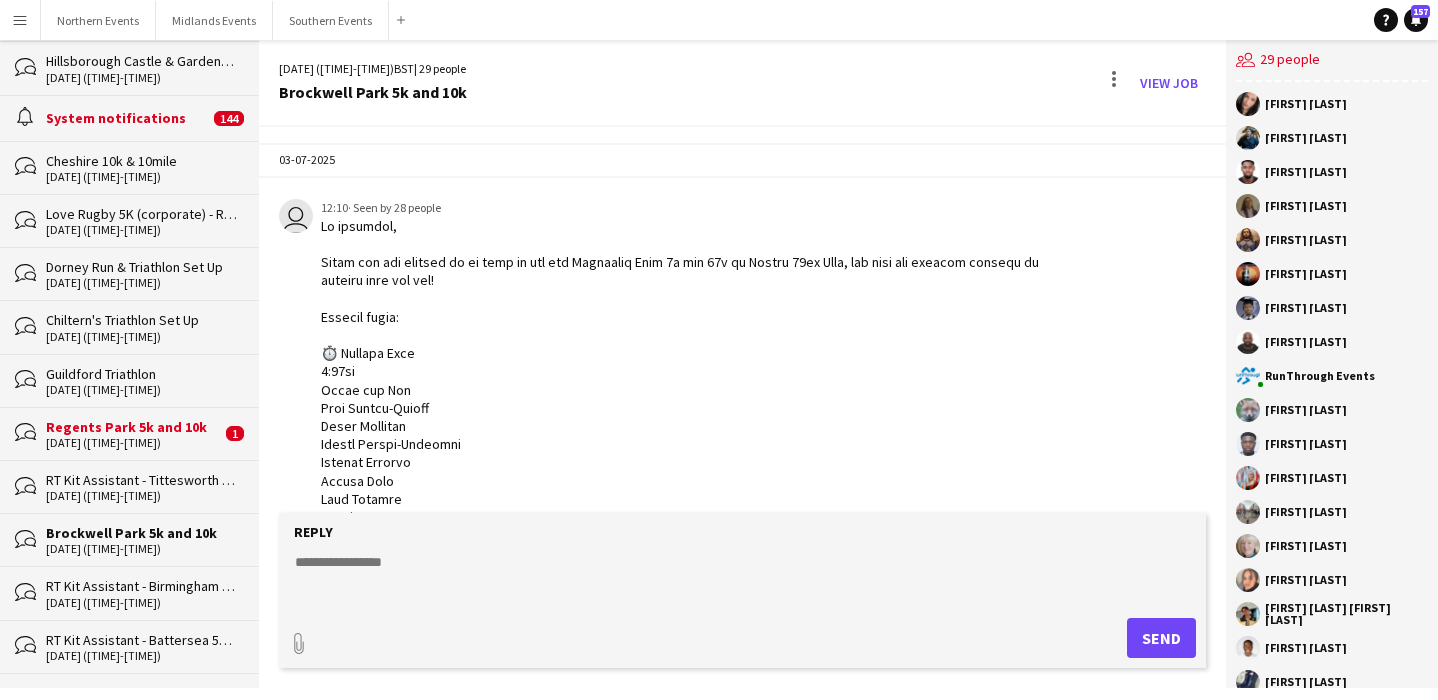 scroll, scrollTop: 4576, scrollLeft: 0, axis: vertical 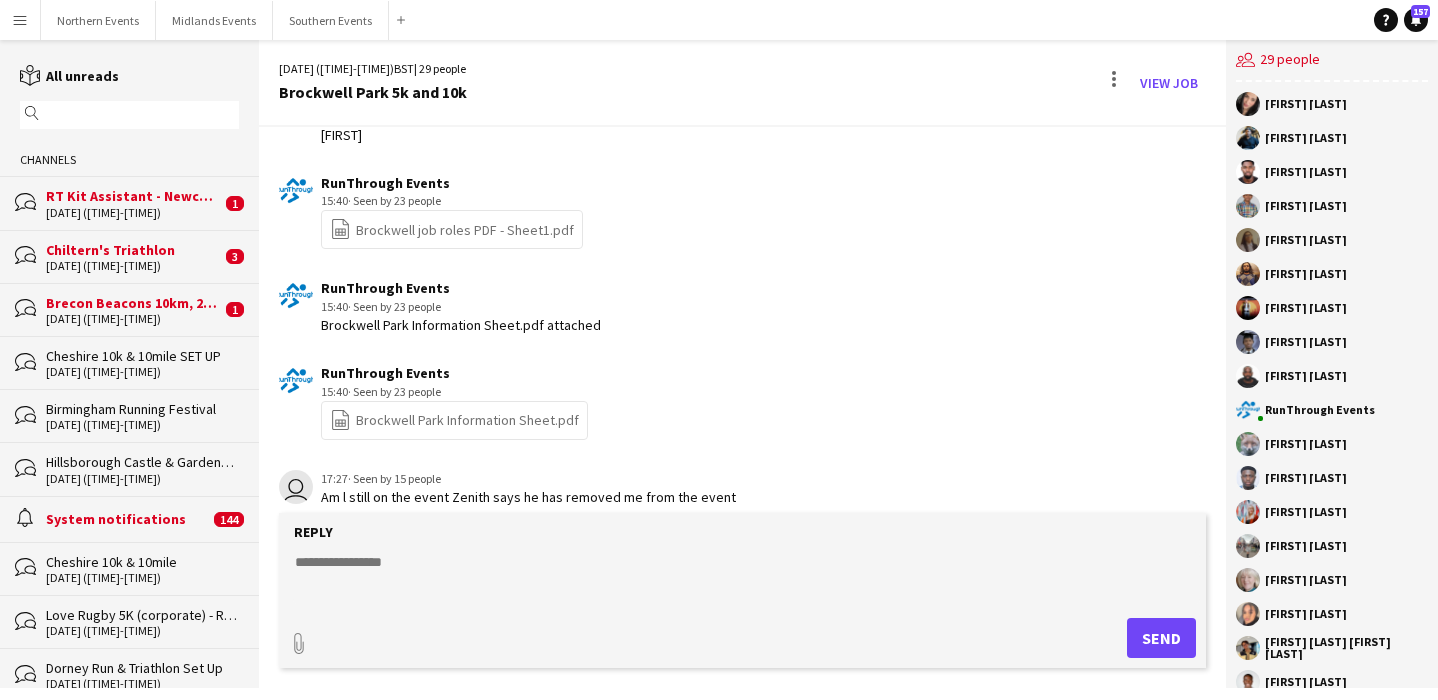 click on "RT Kit Assistant - Newcastle Half Marathon & 10k" 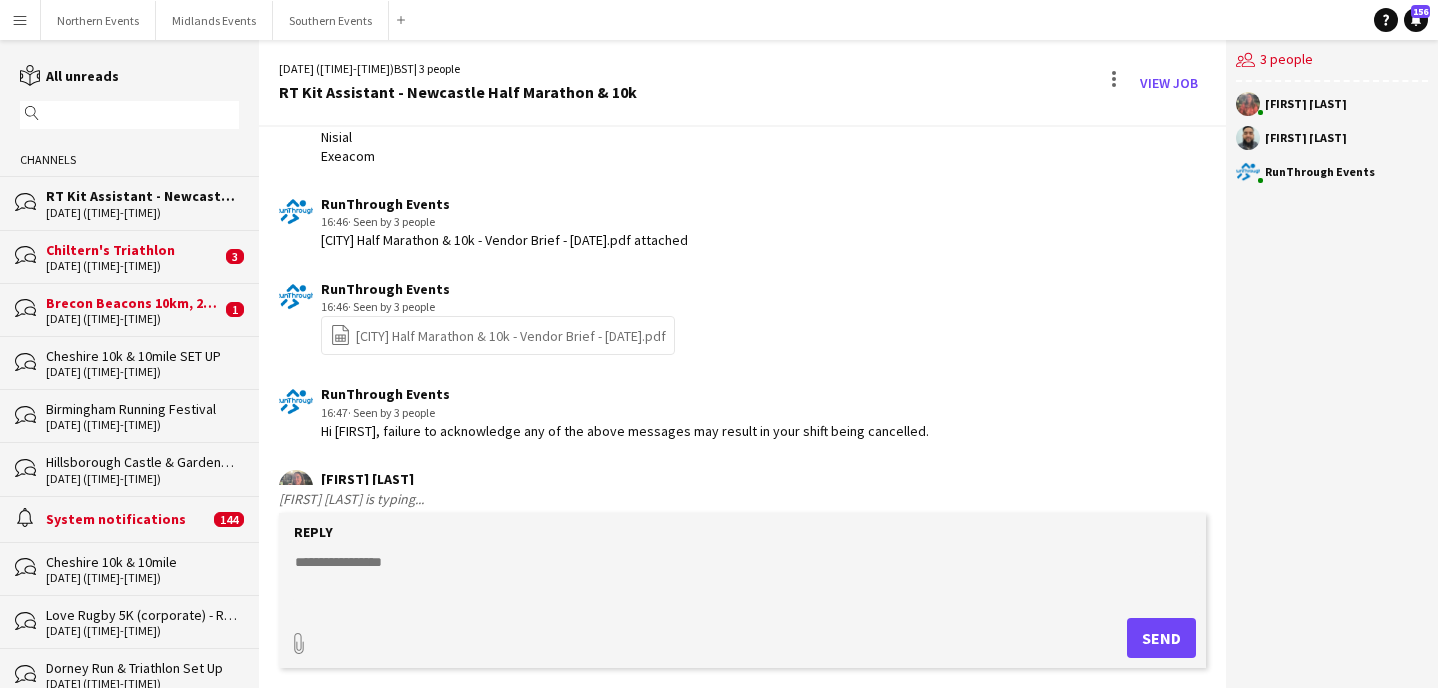 scroll, scrollTop: 2098, scrollLeft: 0, axis: vertical 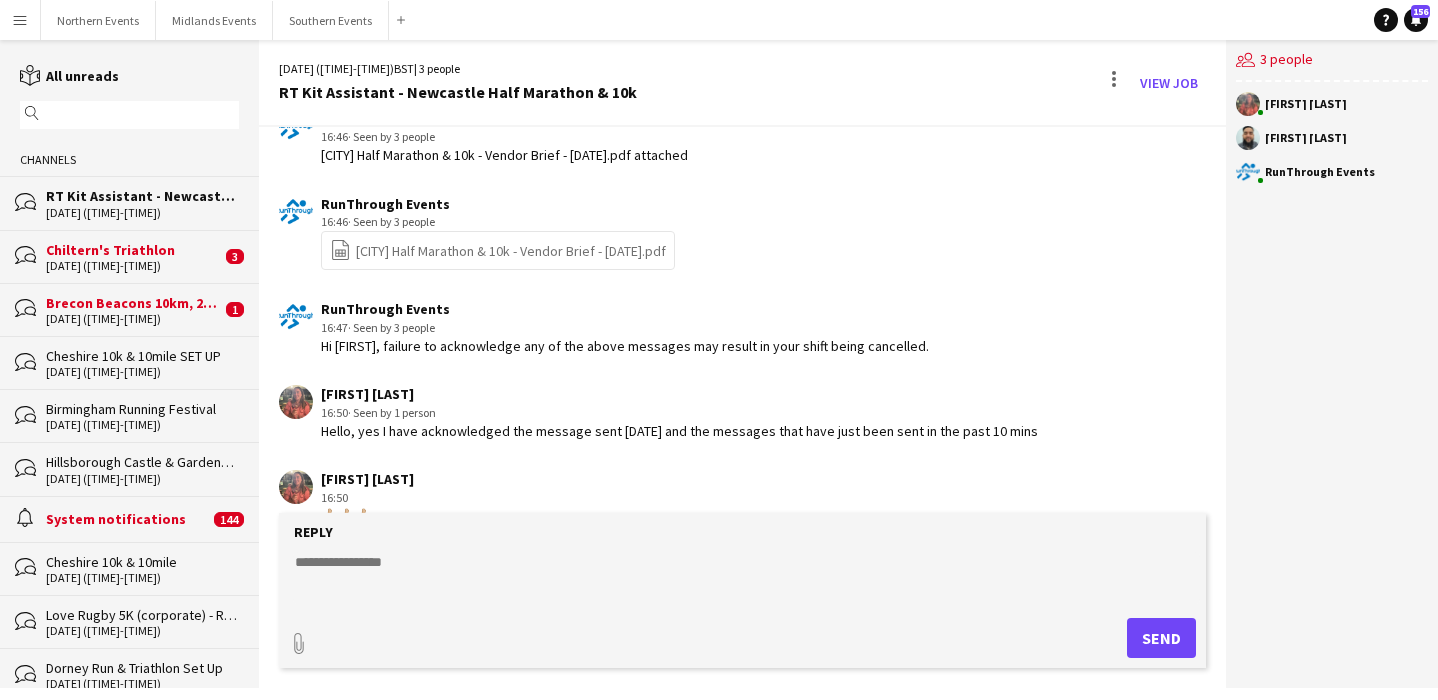 click 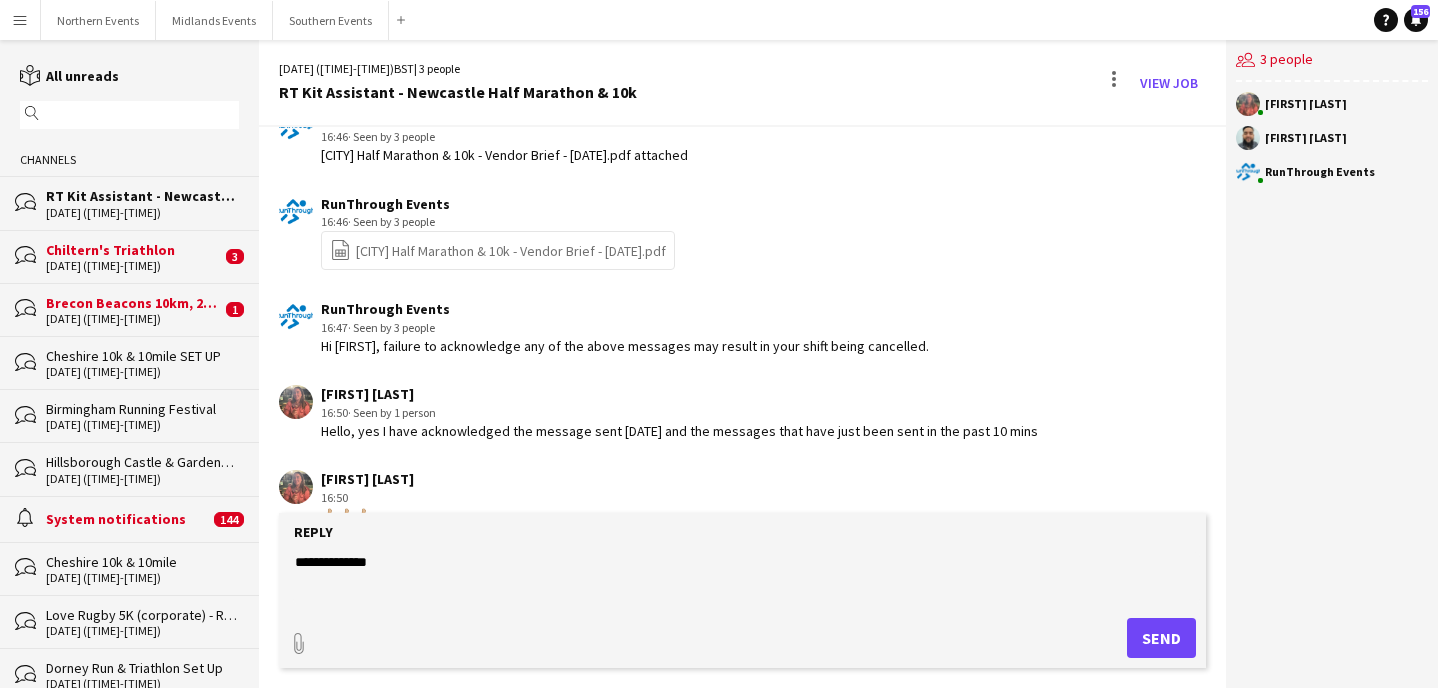 type on "**********" 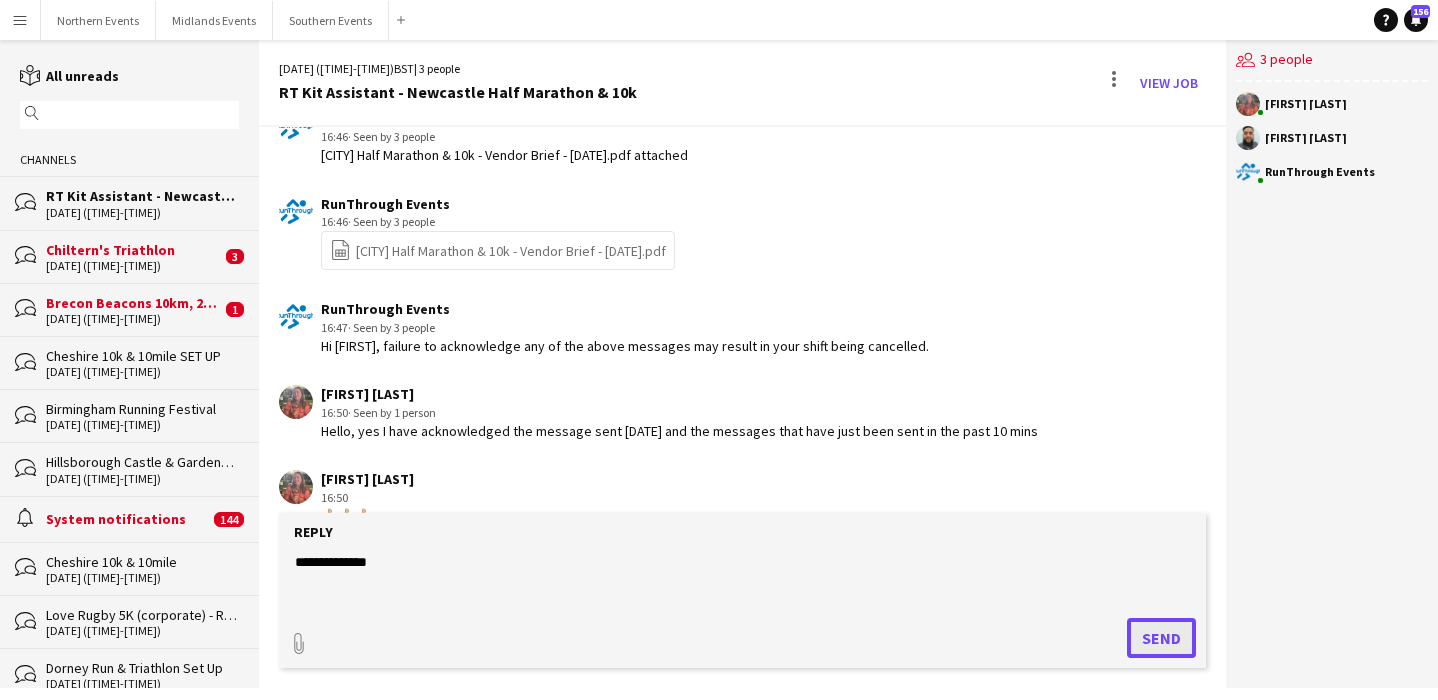 click on "Send" 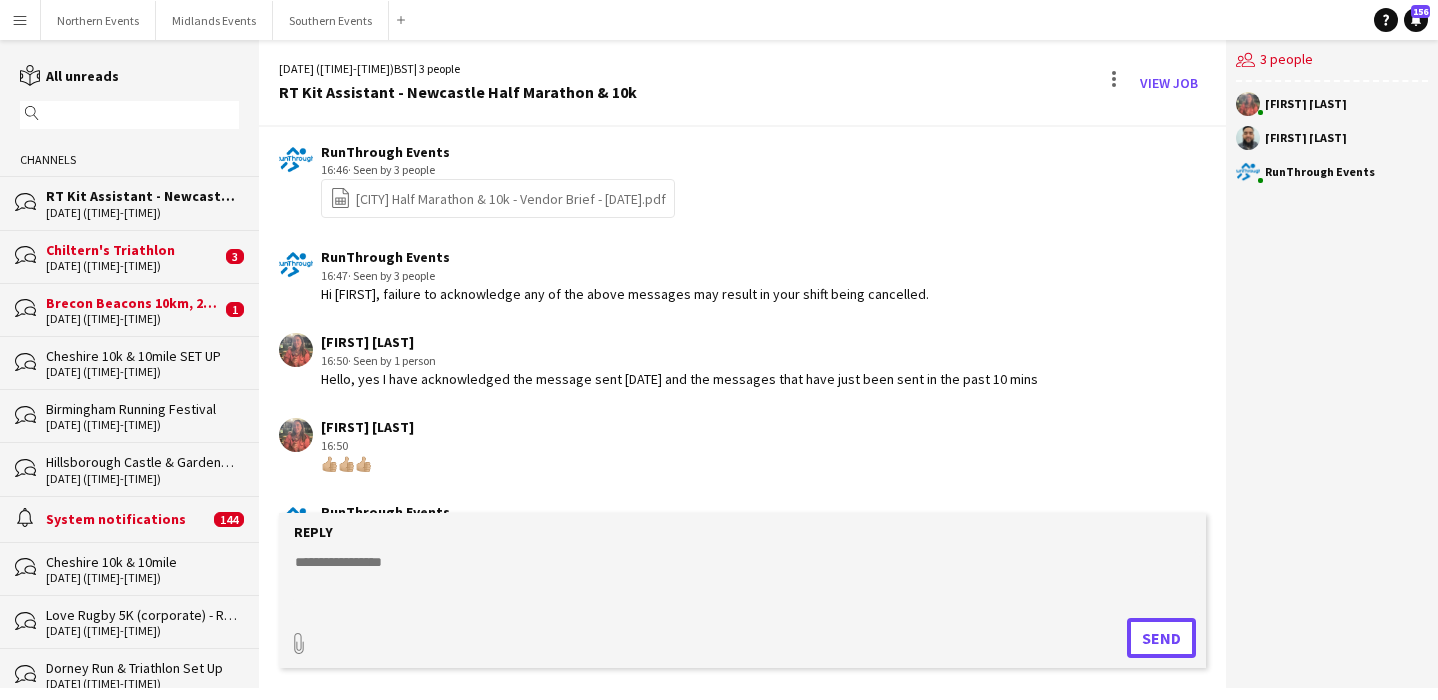 scroll, scrollTop: 2183, scrollLeft: 0, axis: vertical 